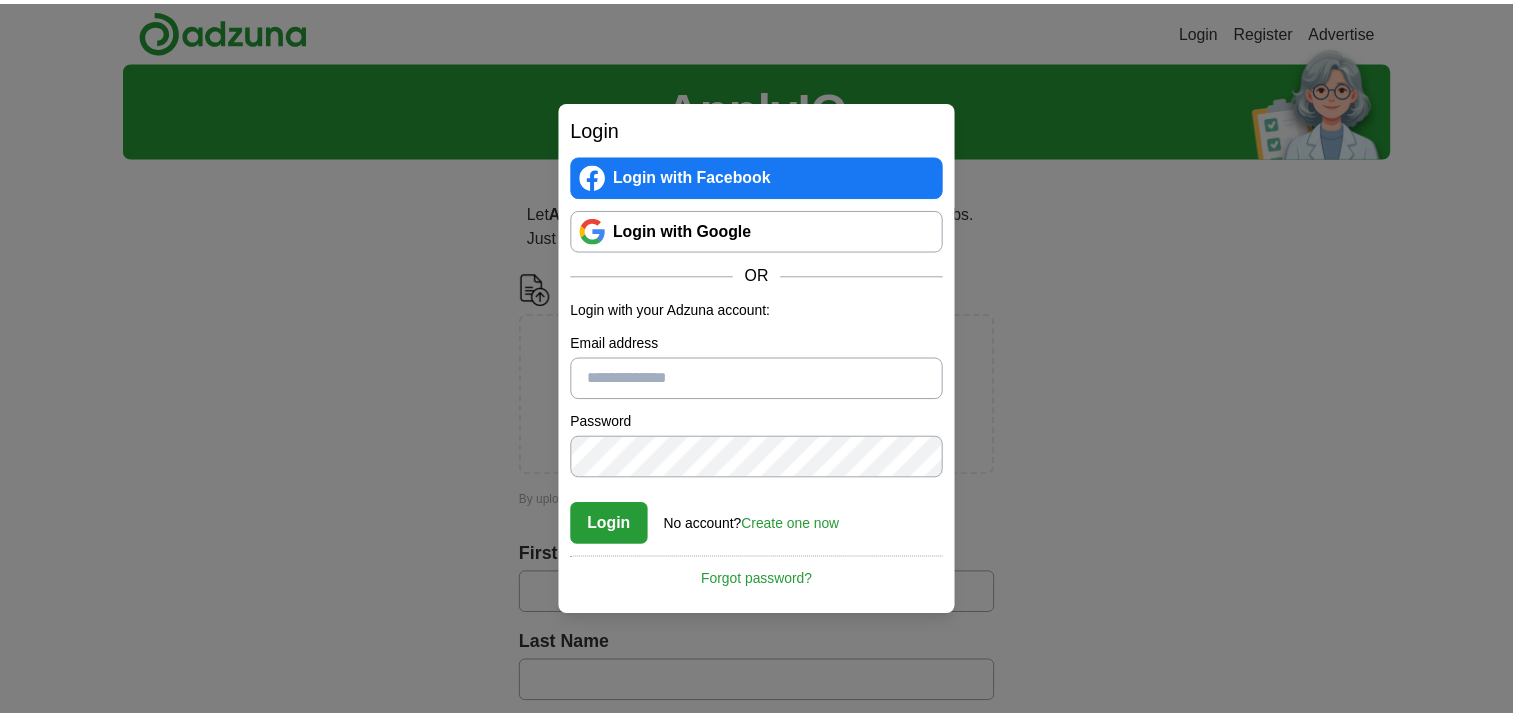scroll, scrollTop: 0, scrollLeft: 0, axis: both 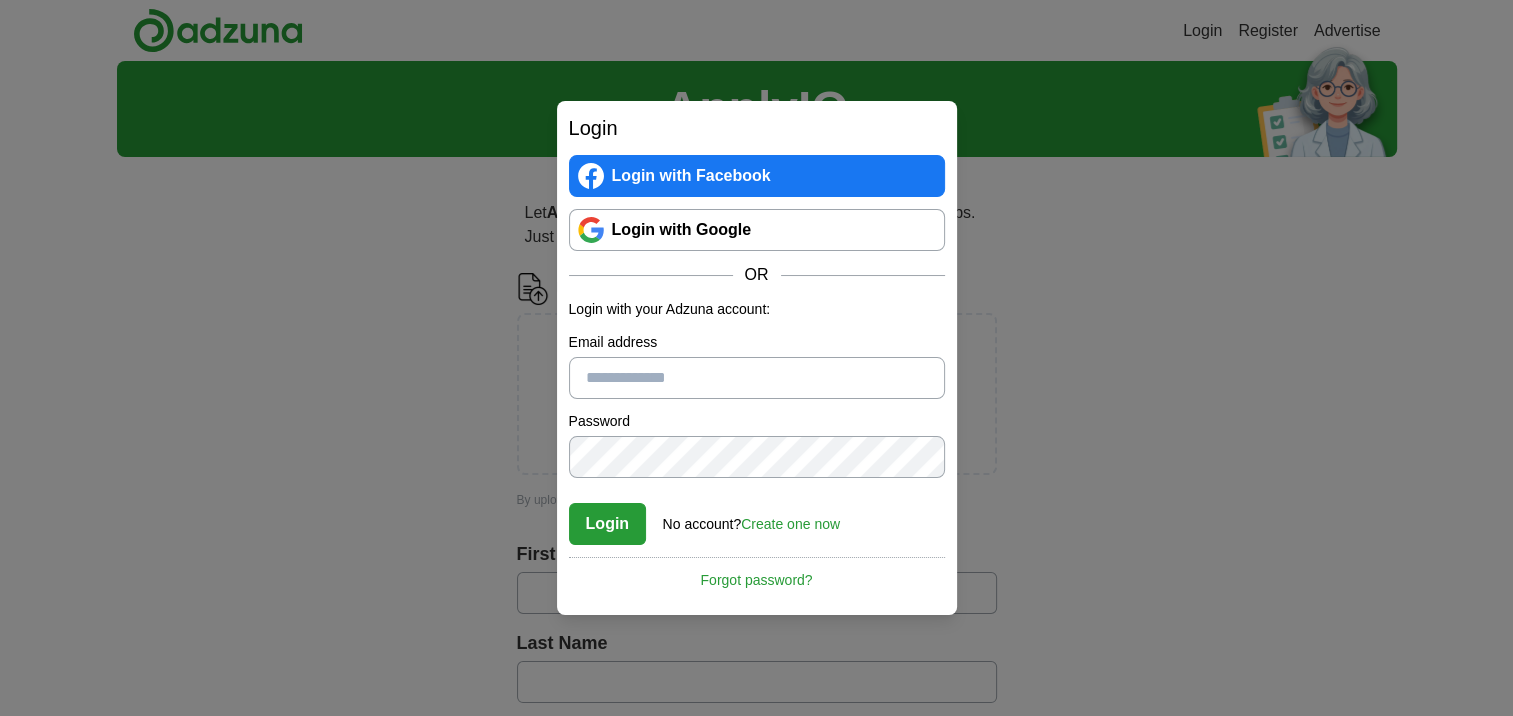 click on "Login with Google" at bounding box center [757, 230] 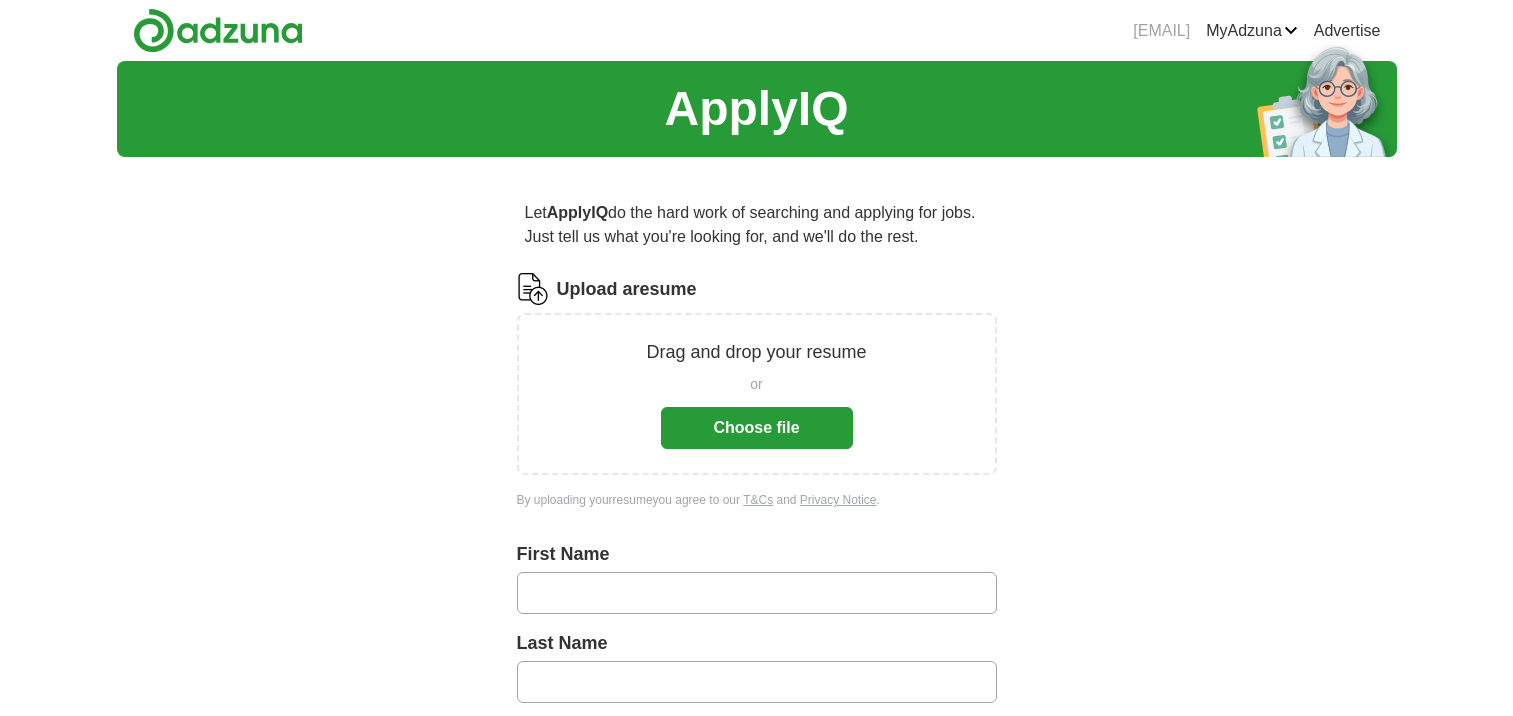 scroll, scrollTop: 0, scrollLeft: 0, axis: both 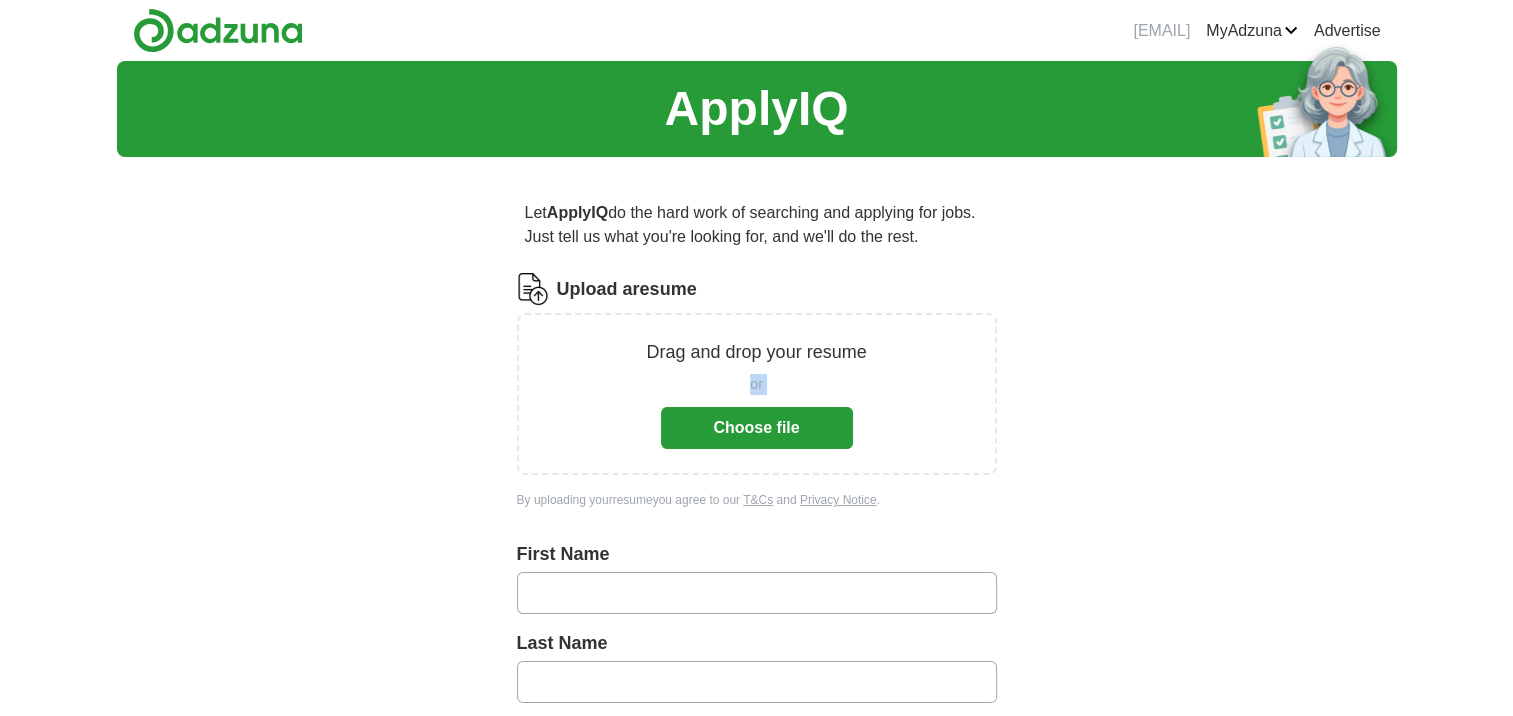 click on "or Choose file" at bounding box center (757, 407) 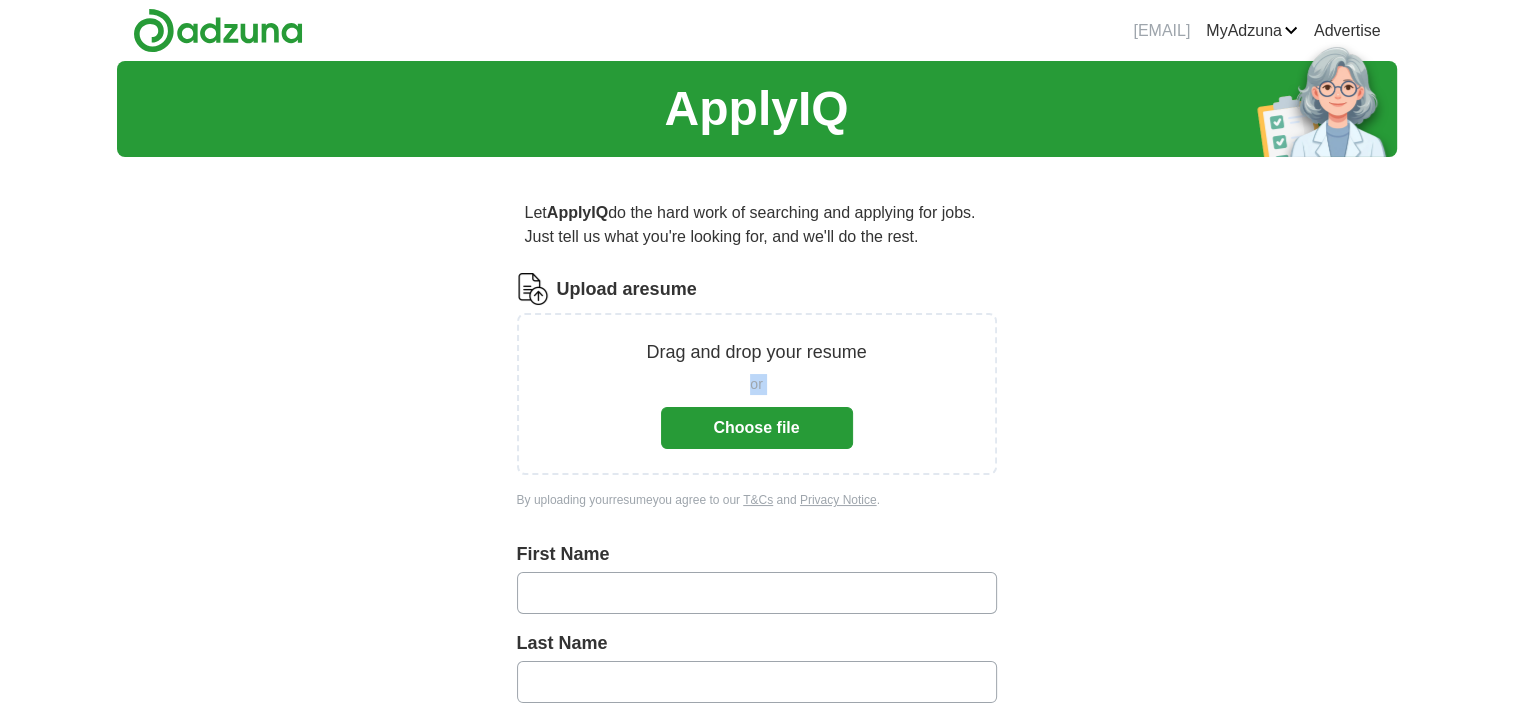 click on "Choose file" at bounding box center (757, 428) 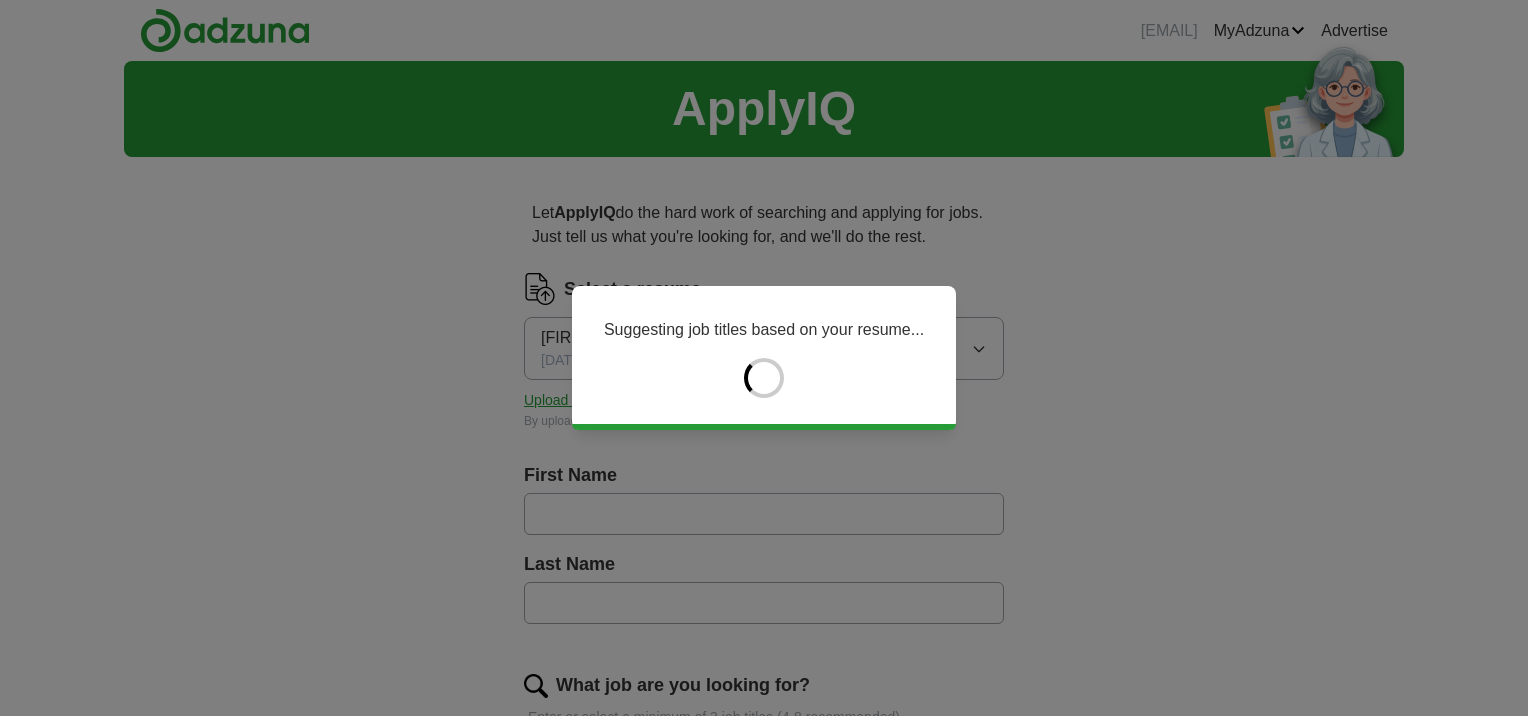 type on "******" 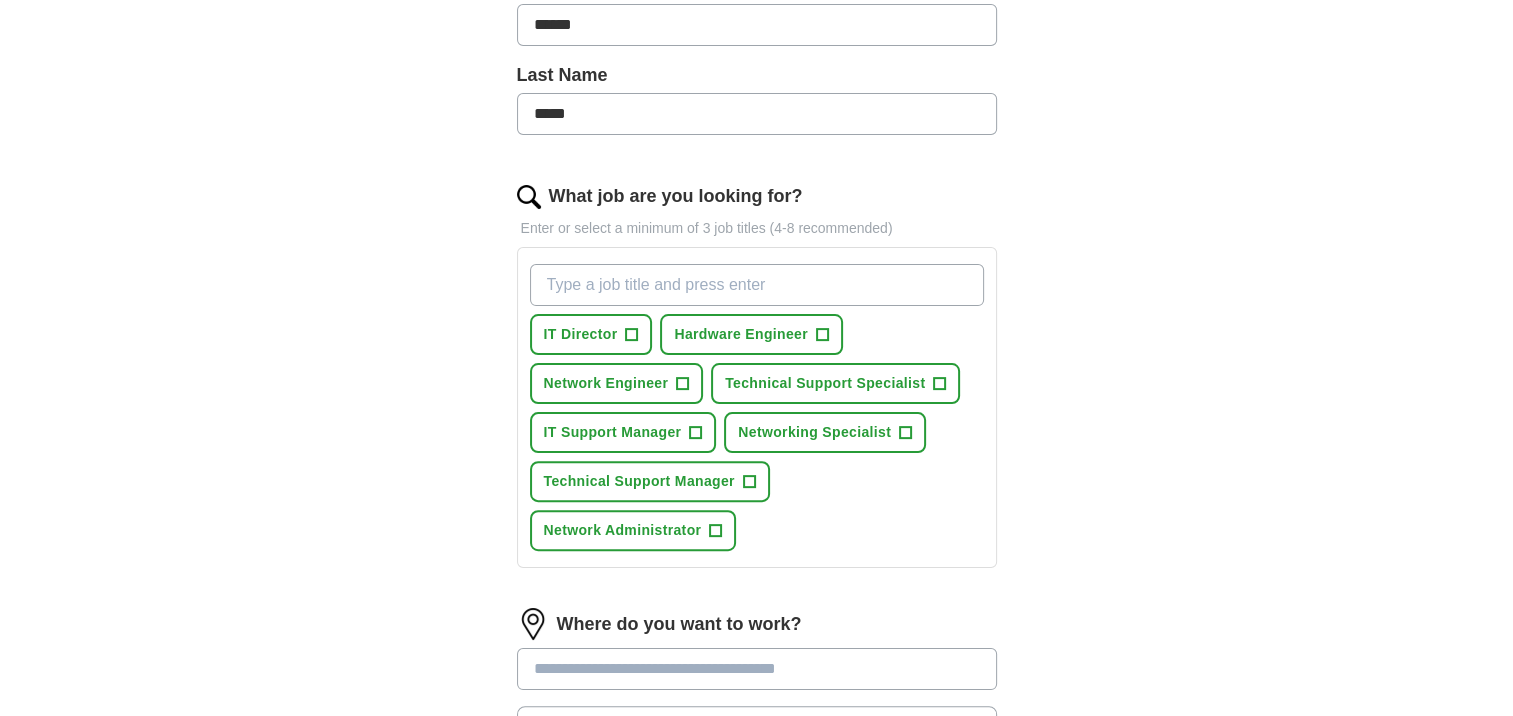 scroll, scrollTop: 490, scrollLeft: 0, axis: vertical 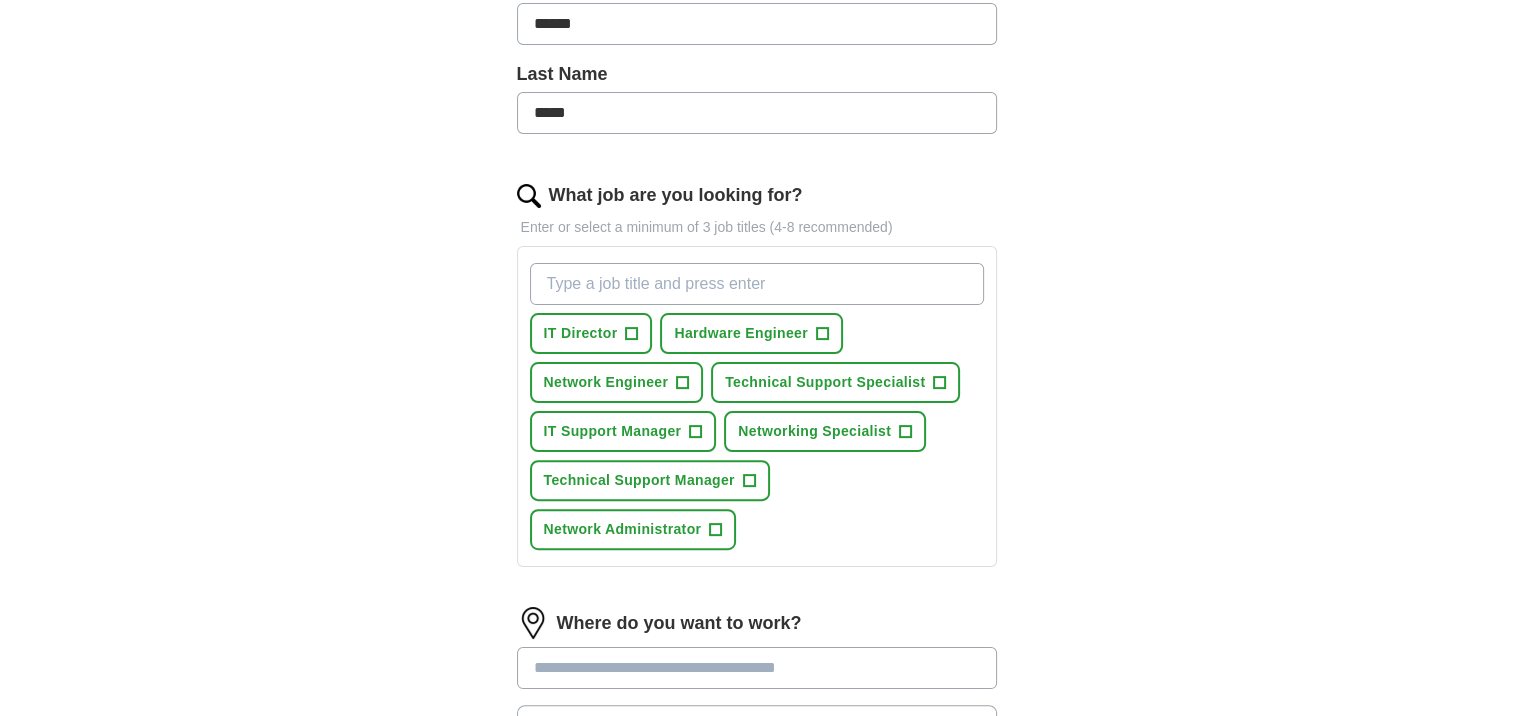 click on "What job are you looking for?" at bounding box center (757, 284) 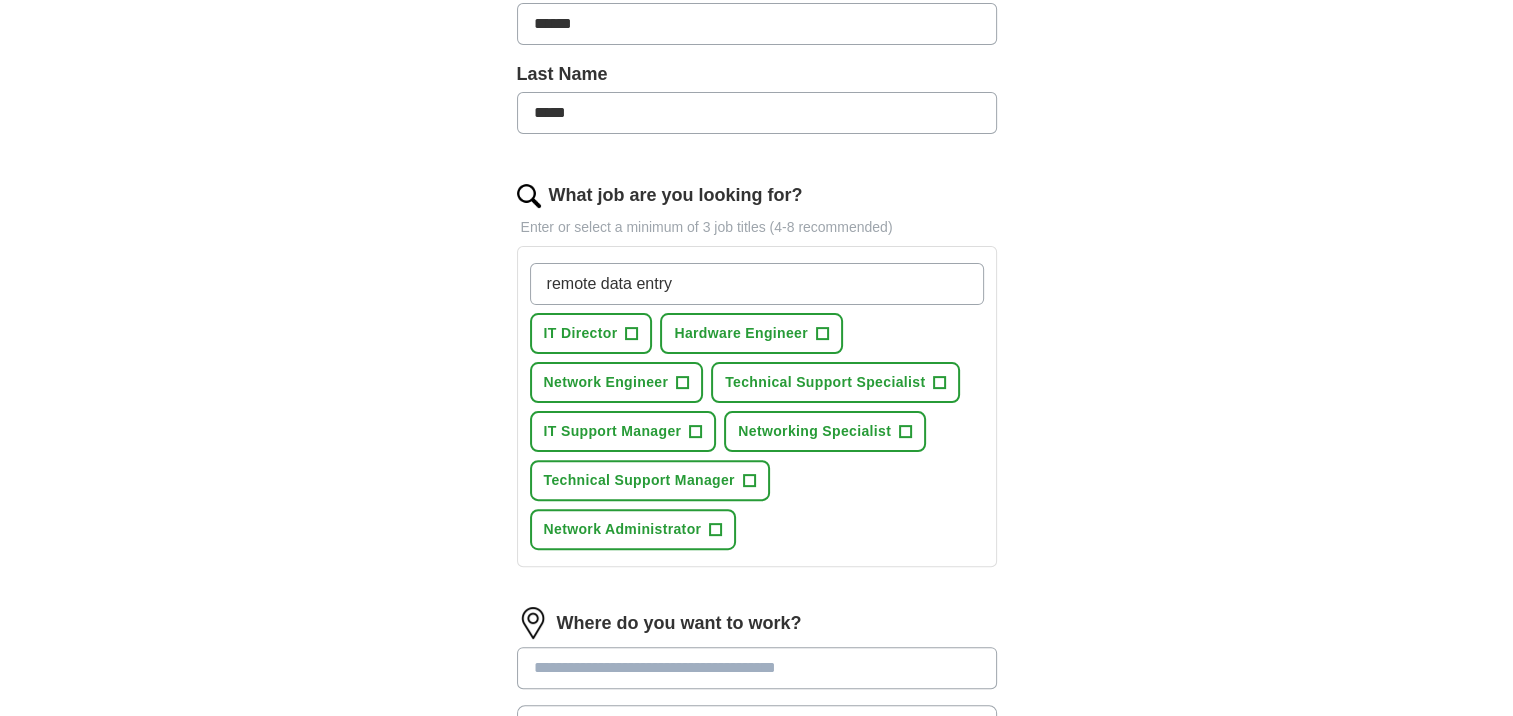 type on "remote data entry" 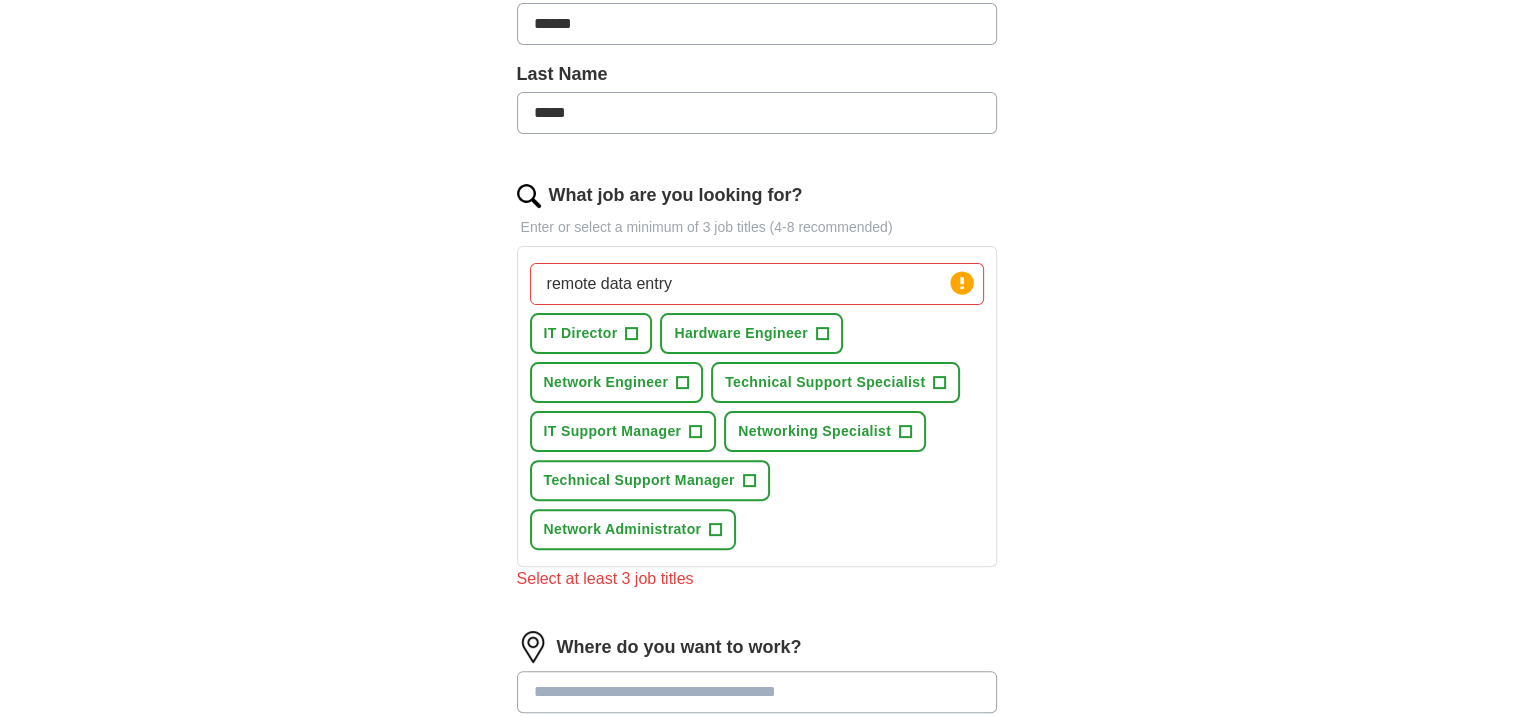 click on "ApplyIQ Let  ApplyIQ  do the hard work of searching and applying for jobs. Just tell us what you're looking for, and we'll do the rest. Select a resume [FIRST] resume.docx [DATE], [TIME] Upload a different  resume By uploading your  resume  you agree to our   T&Cs   and   Privacy Notice . First Name ****** Last Name ***** What job are you looking for? Enter or select a minimum of 3 job titles (4-8 recommended) remote data entry Press return to add title IT Director + Hardware Engineer + Network Engineer + Technical Support Specialist + IT Support Manager + Networking Specialist + Technical Support Manager + Network Administrator + Select at least 3 job titles Where do you want to work? 25 mile radius Advanced Start applying for jobs By registering, you consent to us applying to suitable jobs for you" at bounding box center (757, 279) 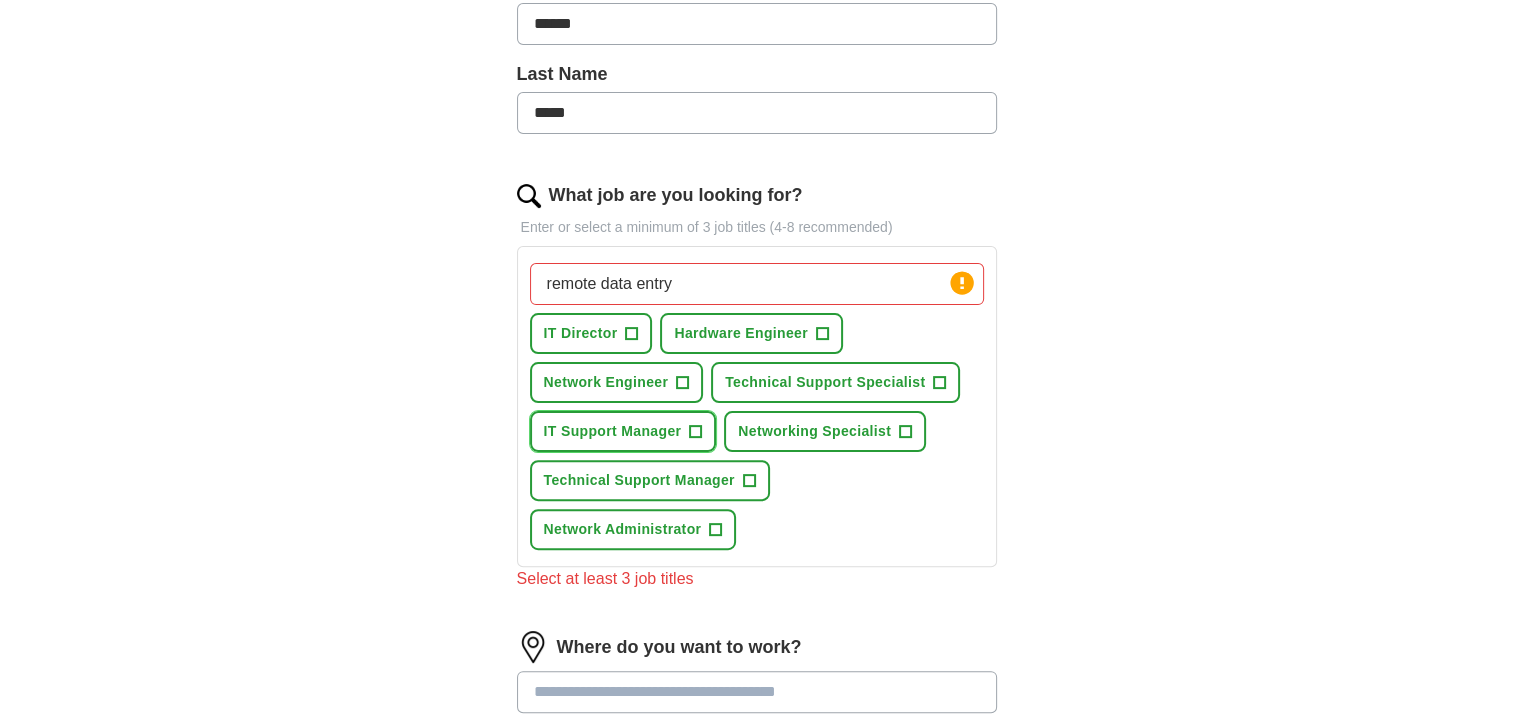 click on "+" at bounding box center [696, 432] 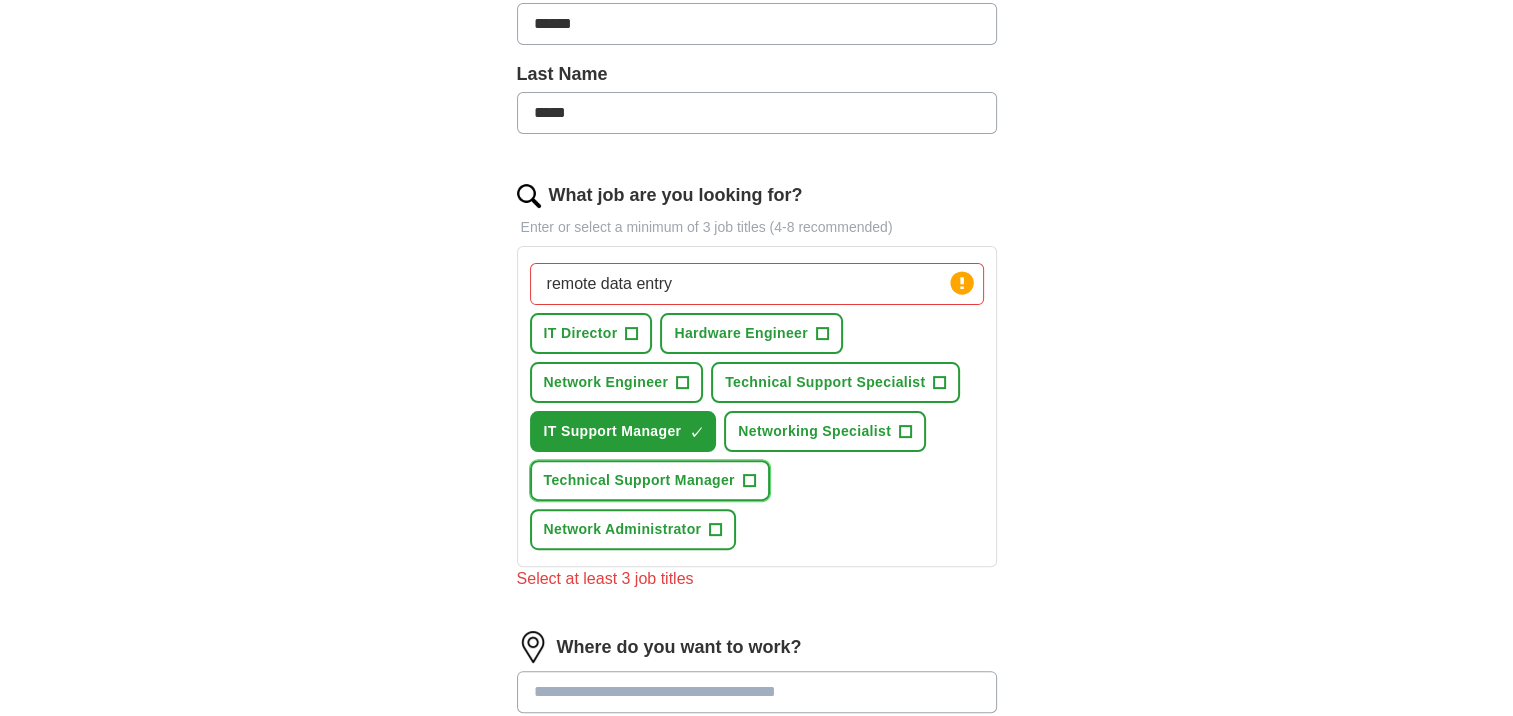 click on "+" at bounding box center (749, 481) 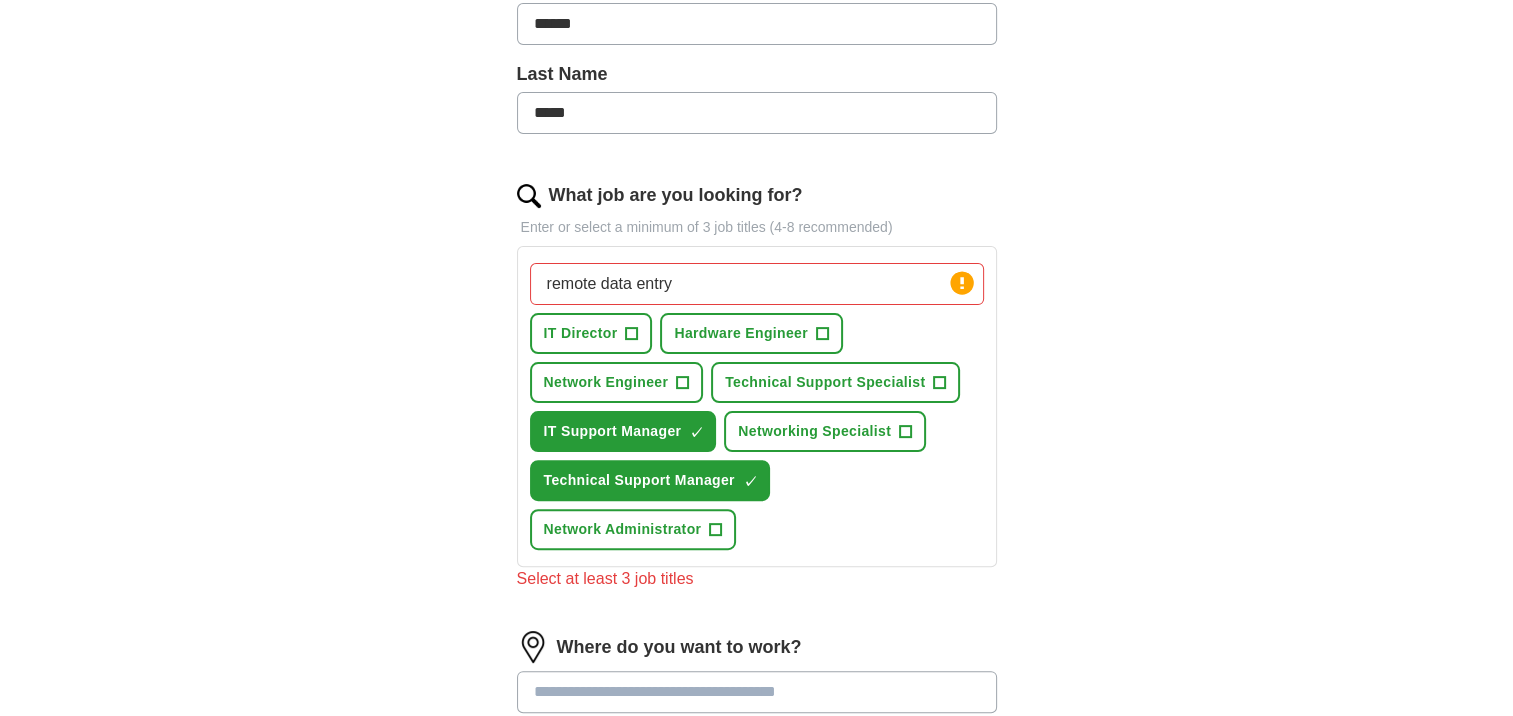 drag, startPoint x: 764, startPoint y: 285, endPoint x: 480, endPoint y: 330, distance: 287.54303 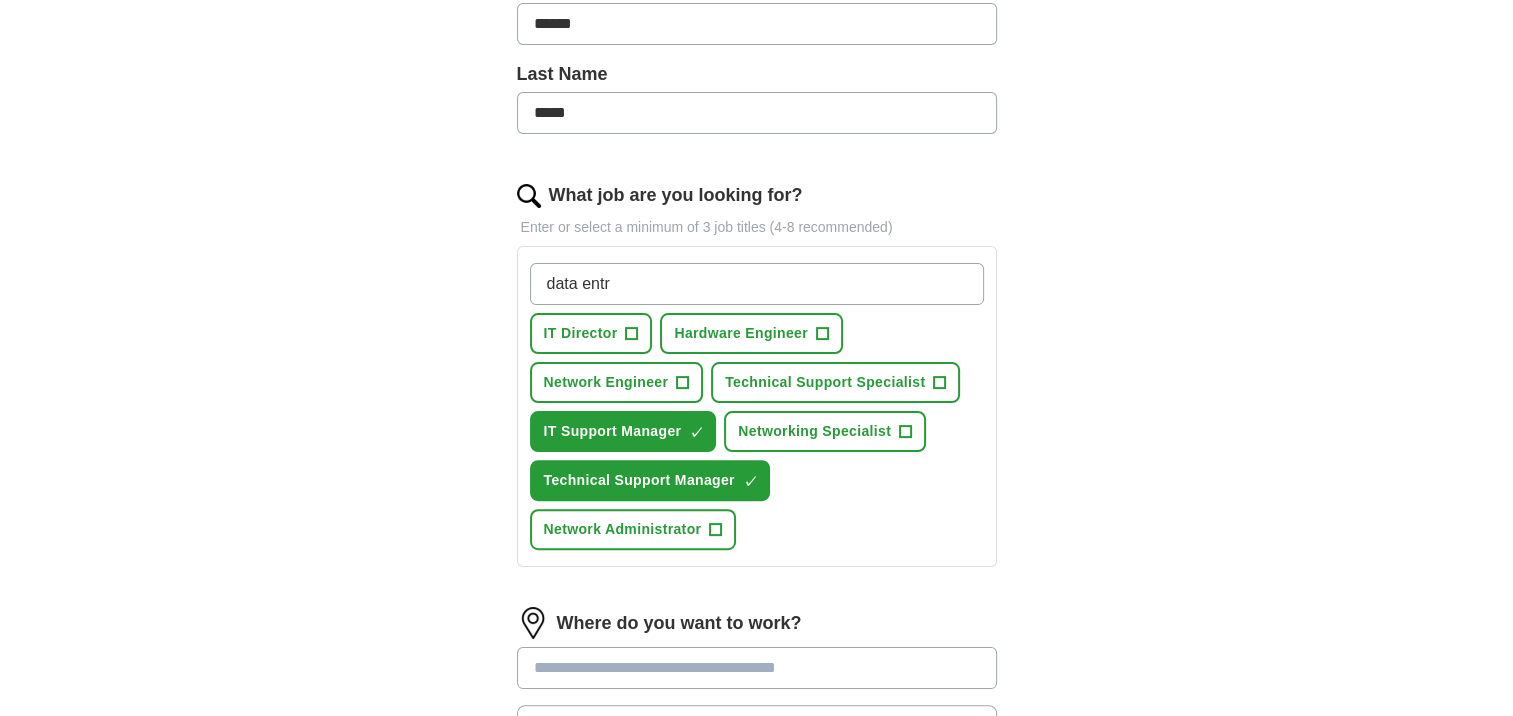 type on "data entry" 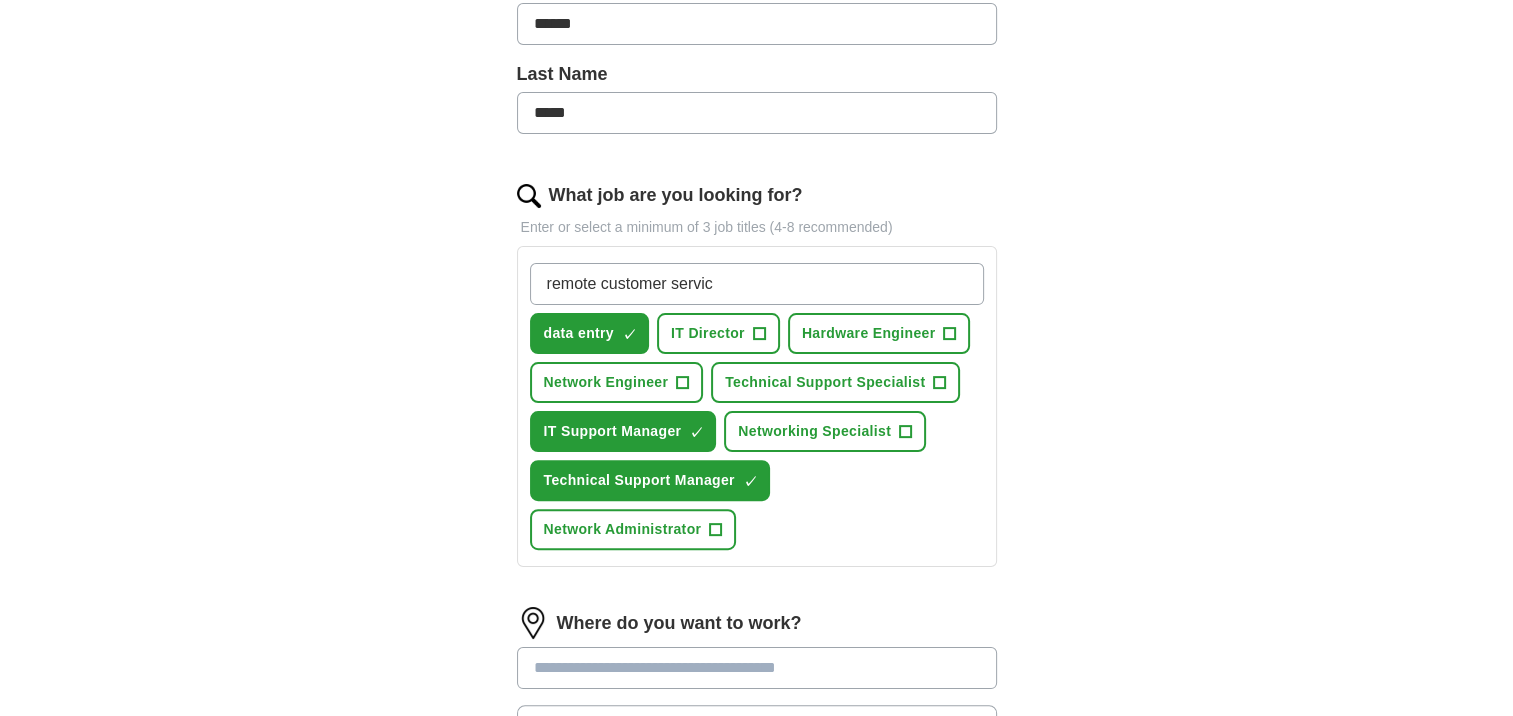 type on "remote customer service" 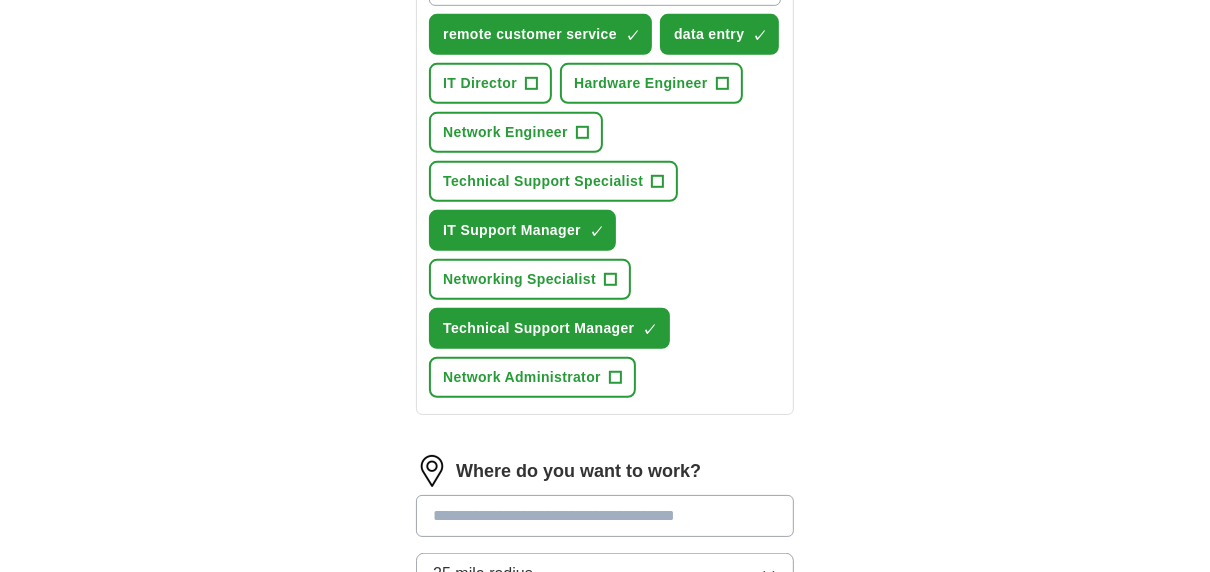 scroll, scrollTop: 817, scrollLeft: 0, axis: vertical 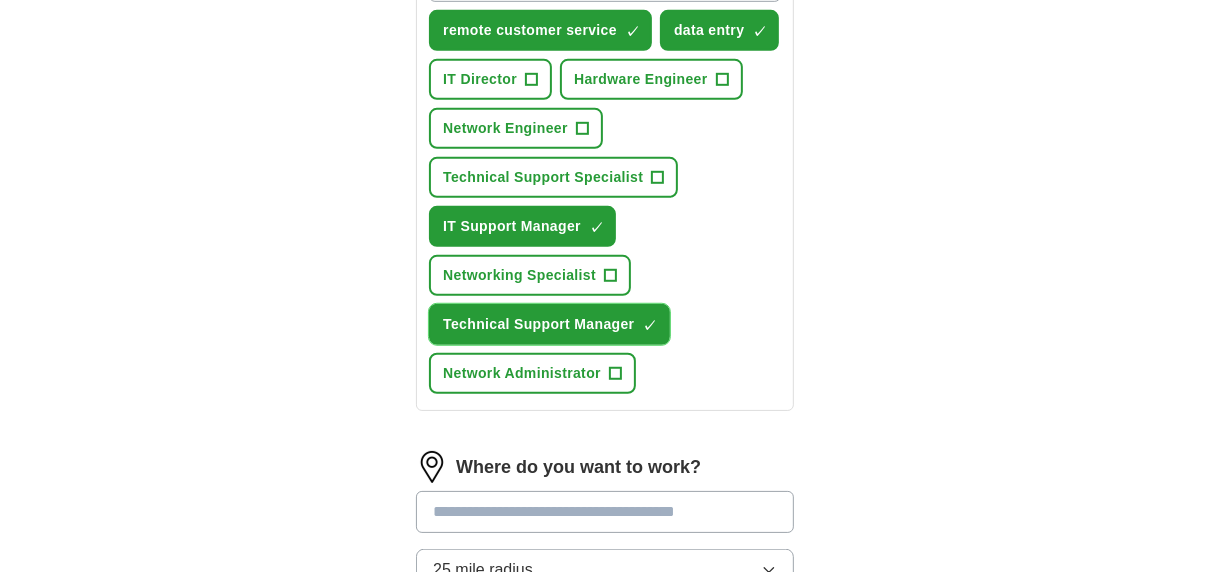 click on "×" at bounding box center [0, 0] 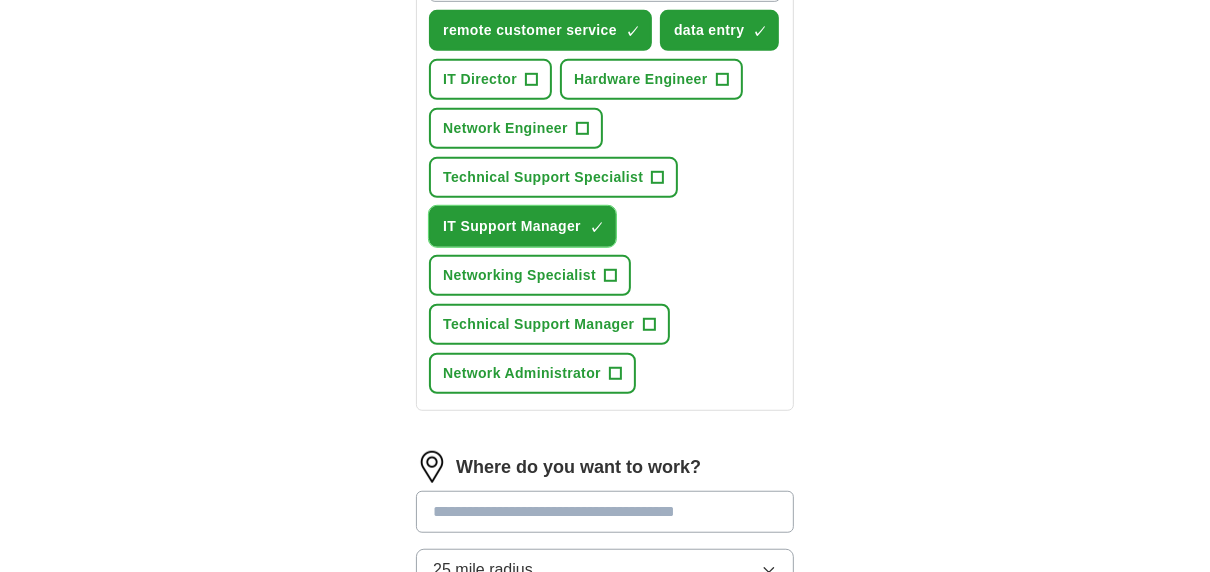 click on "×" at bounding box center (0, 0) 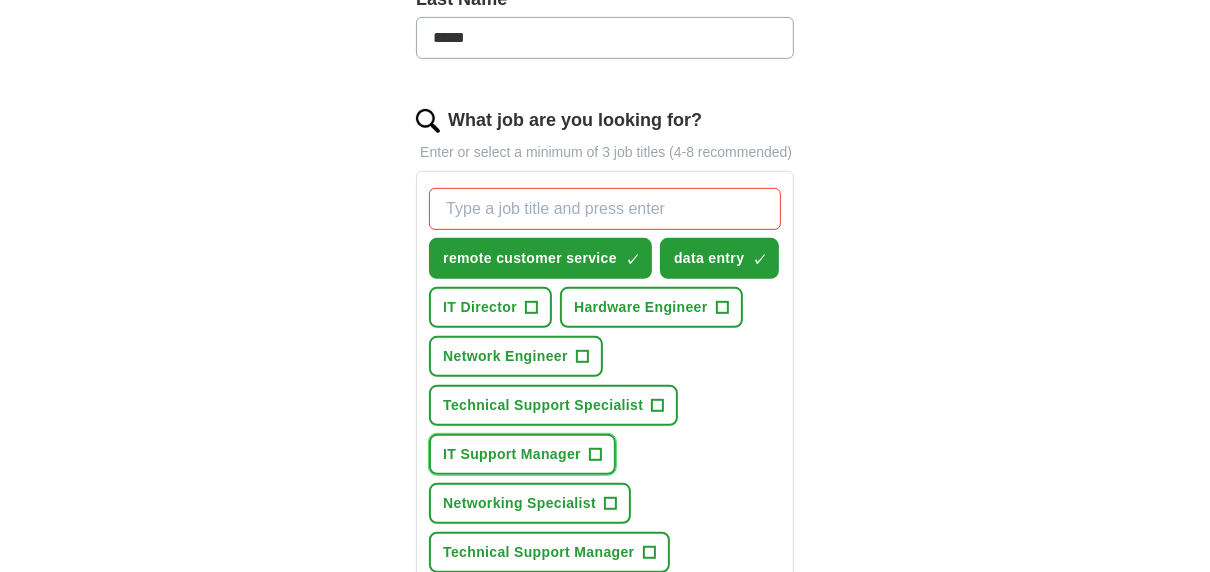 scroll, scrollTop: 586, scrollLeft: 0, axis: vertical 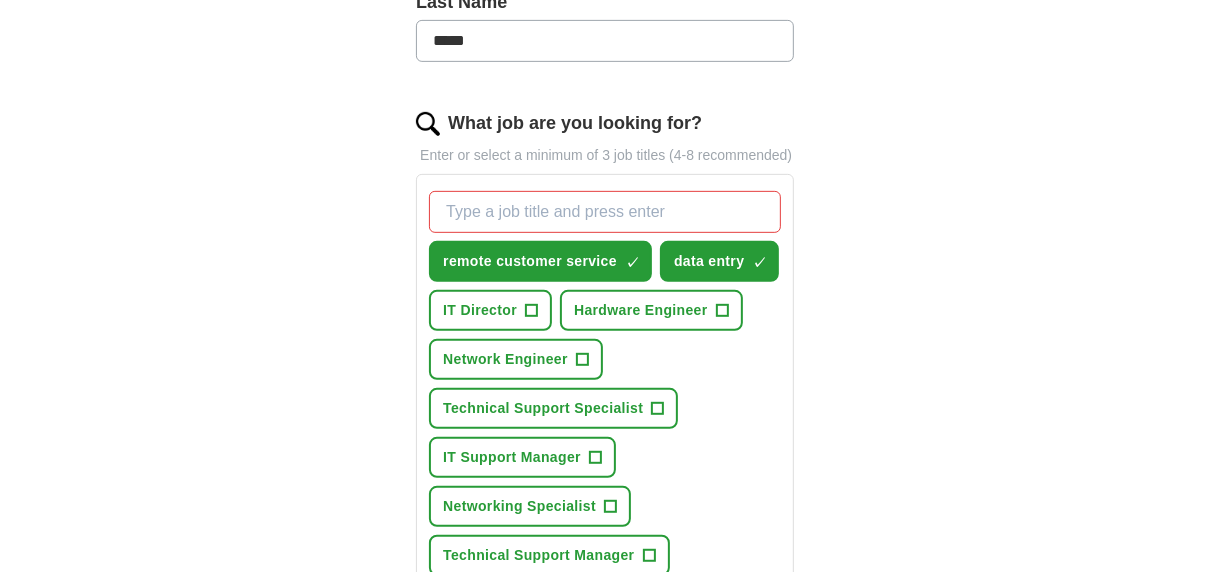click on "What job are you looking for?" at bounding box center (605, 212) 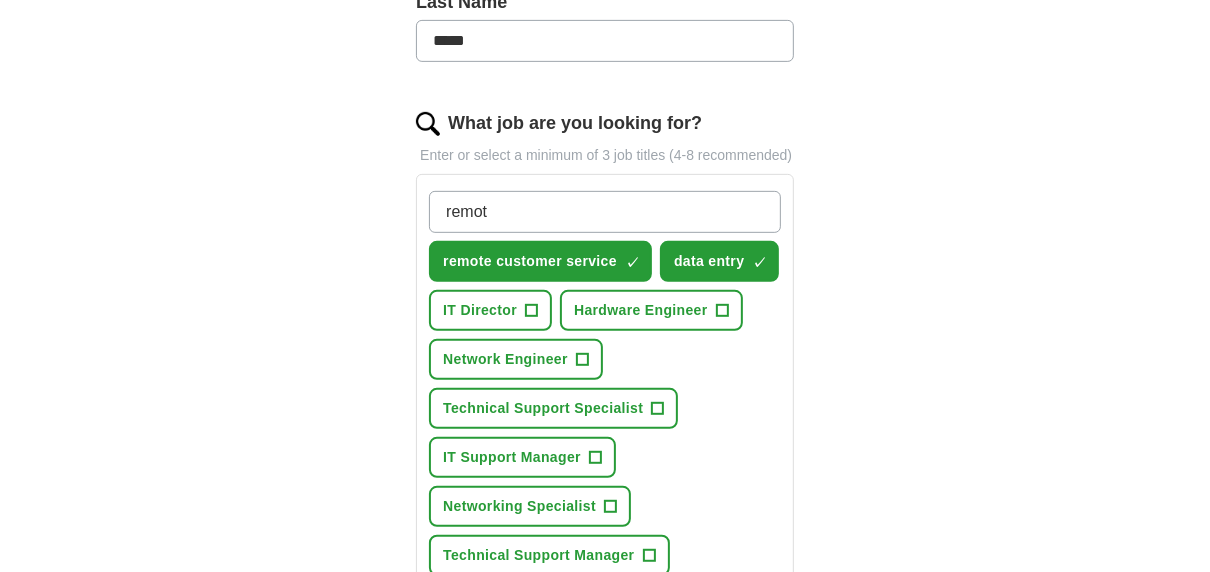 type on "remote" 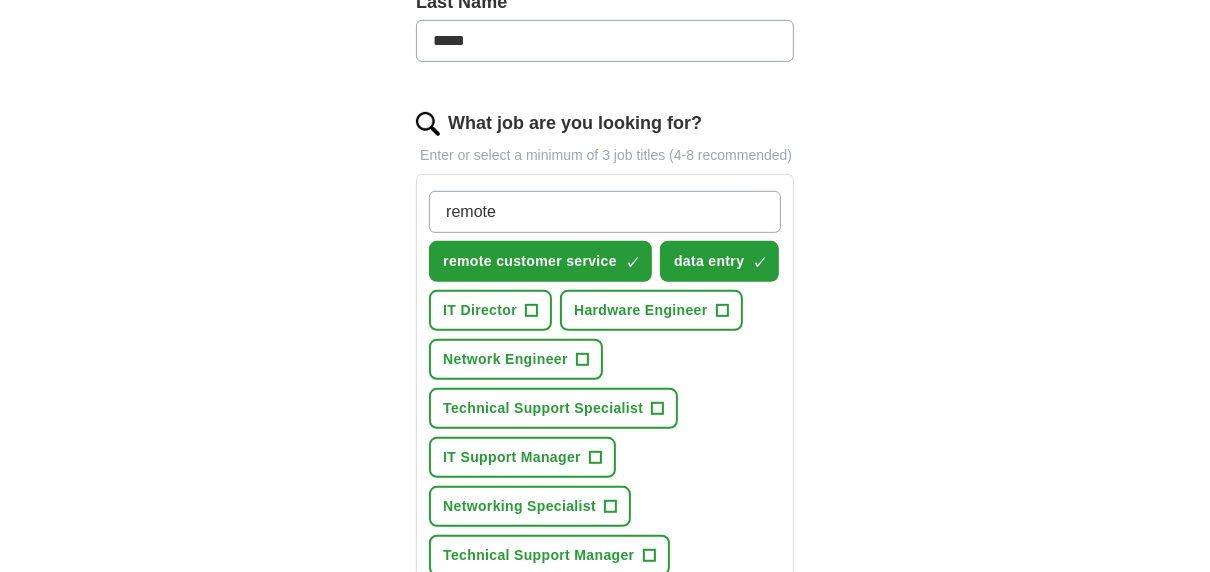 type 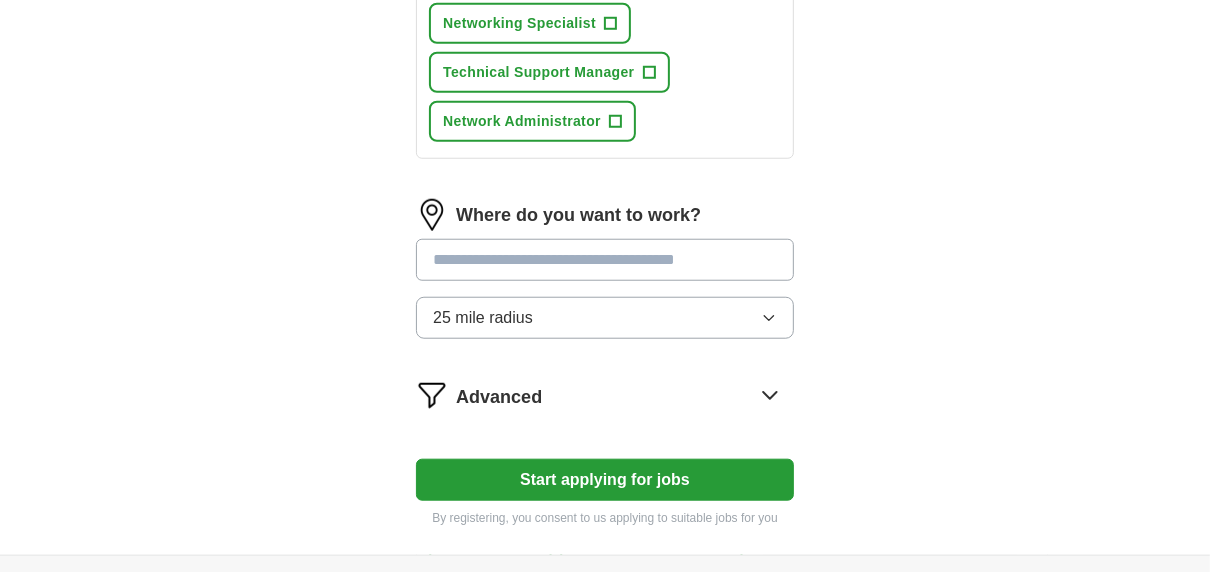 scroll, scrollTop: 1119, scrollLeft: 0, axis: vertical 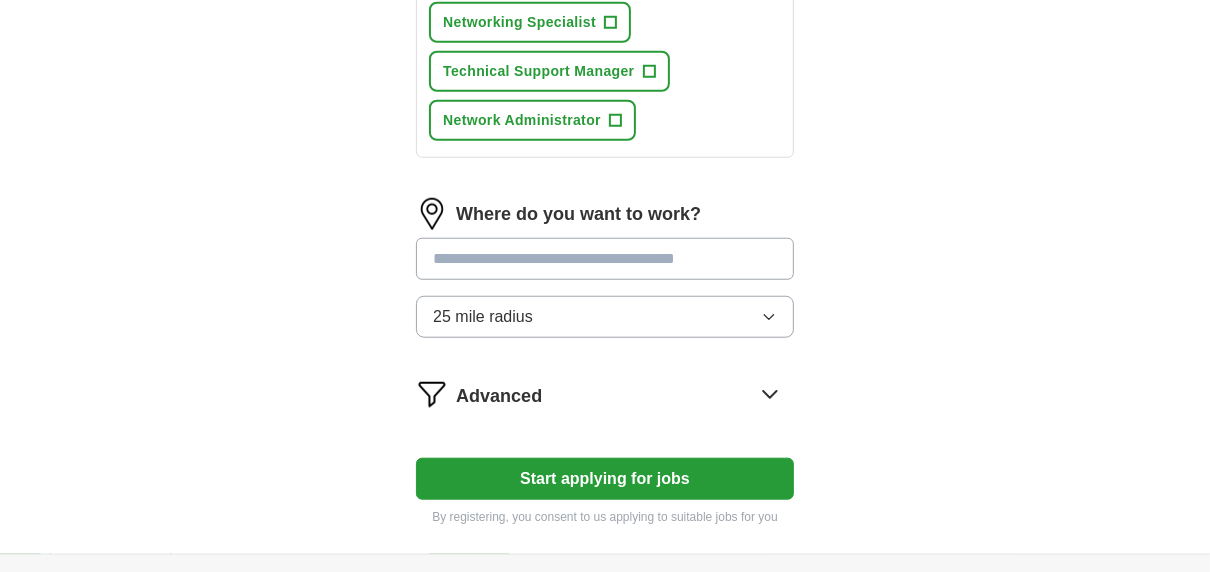 click at bounding box center [605, 259] 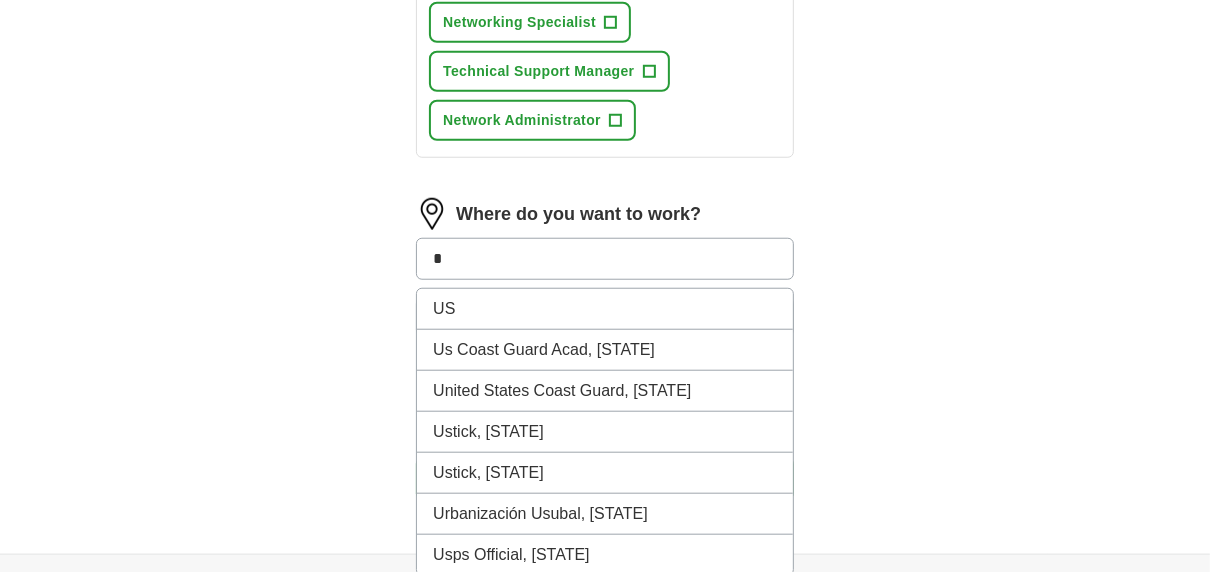 type on "*" 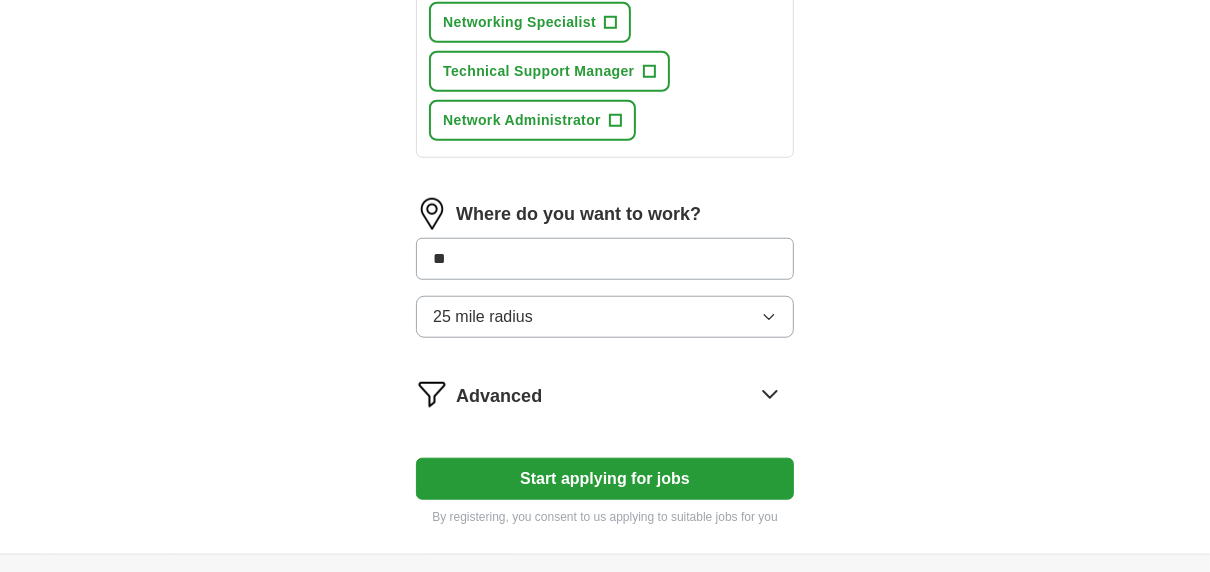 type on "***" 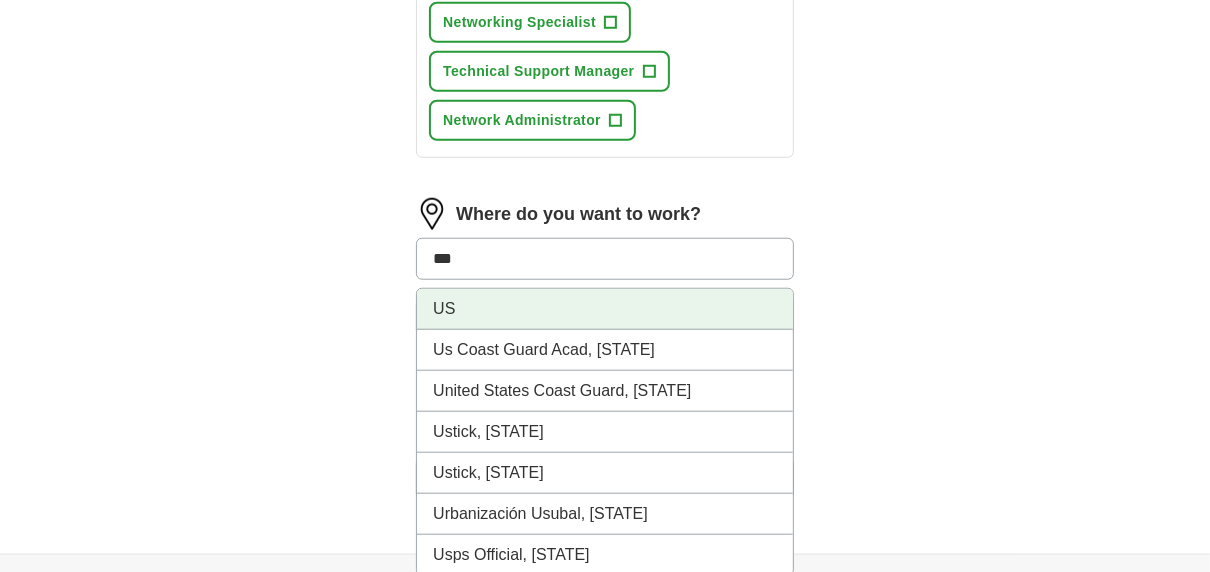 click on "US" at bounding box center (605, 309) 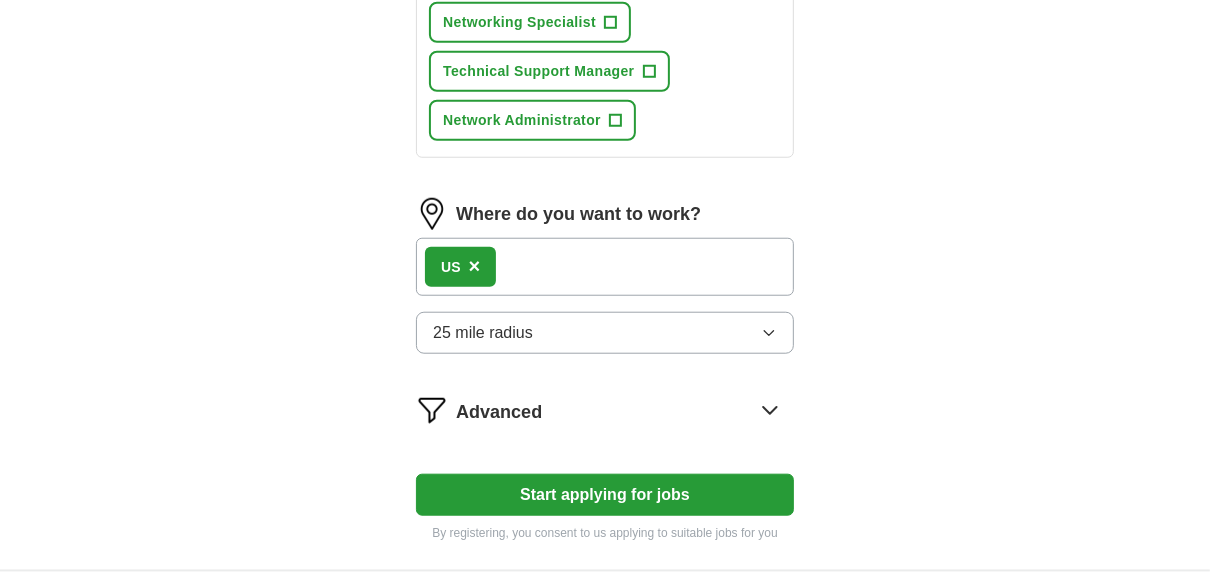 click on "25 mile radius" at bounding box center [483, 333] 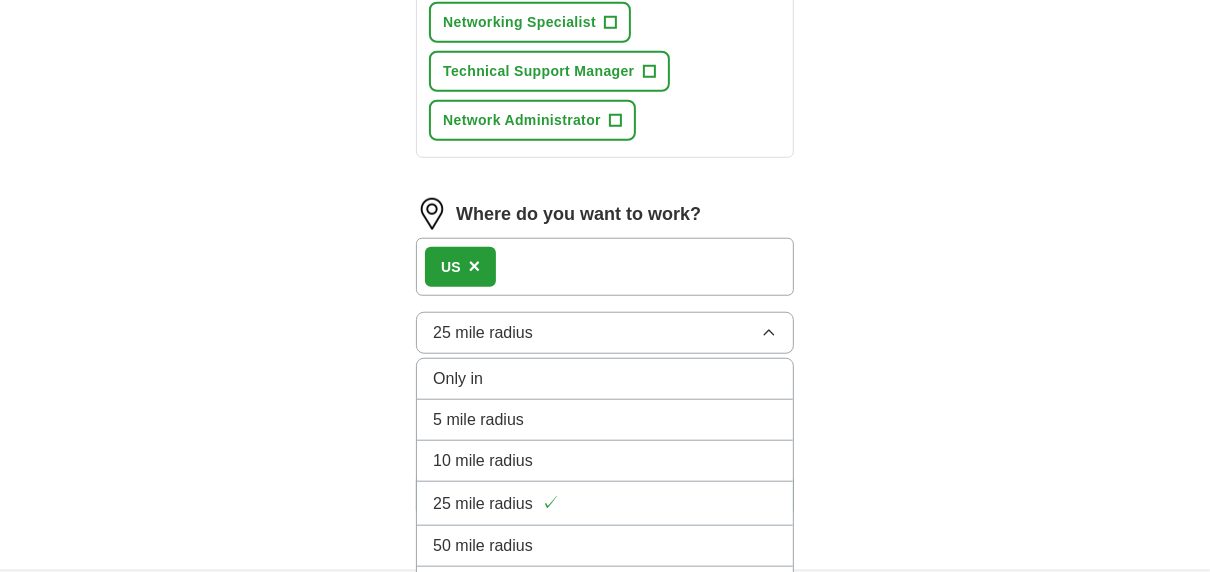 click on "Only in" at bounding box center [605, 379] 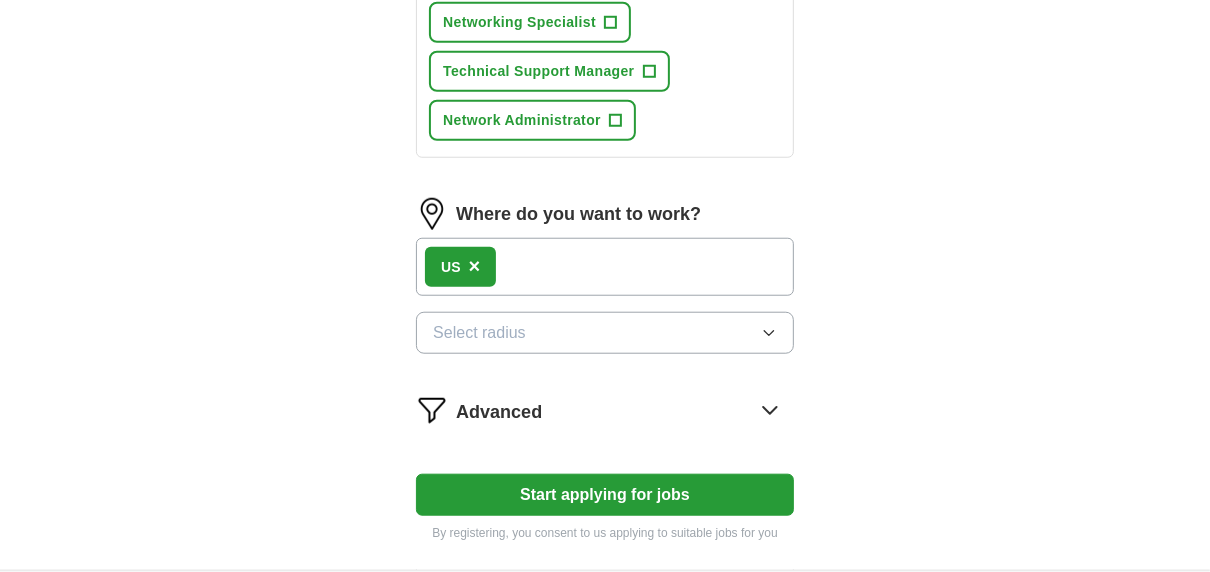 click on "Start applying for jobs" at bounding box center (605, 495) 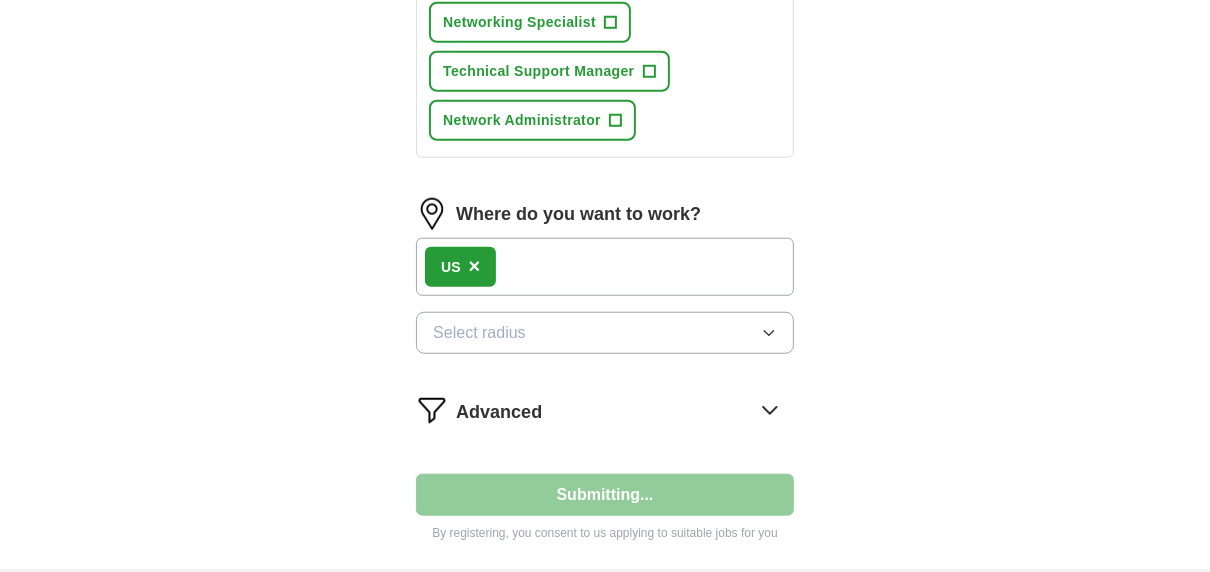 select on "**" 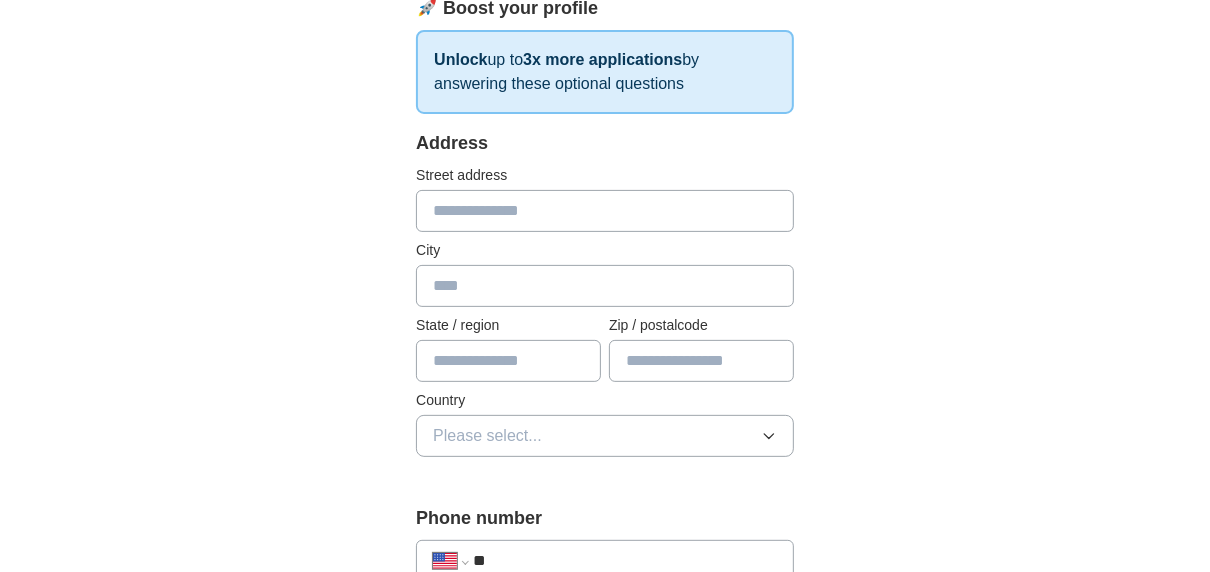scroll, scrollTop: 324, scrollLeft: 0, axis: vertical 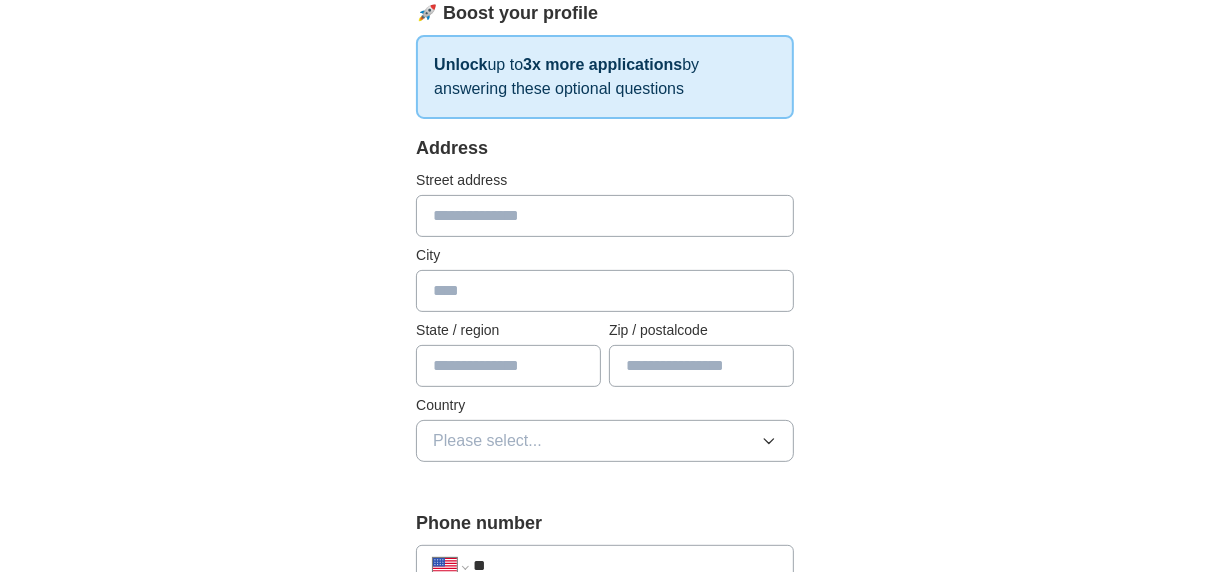 click at bounding box center (605, 216) 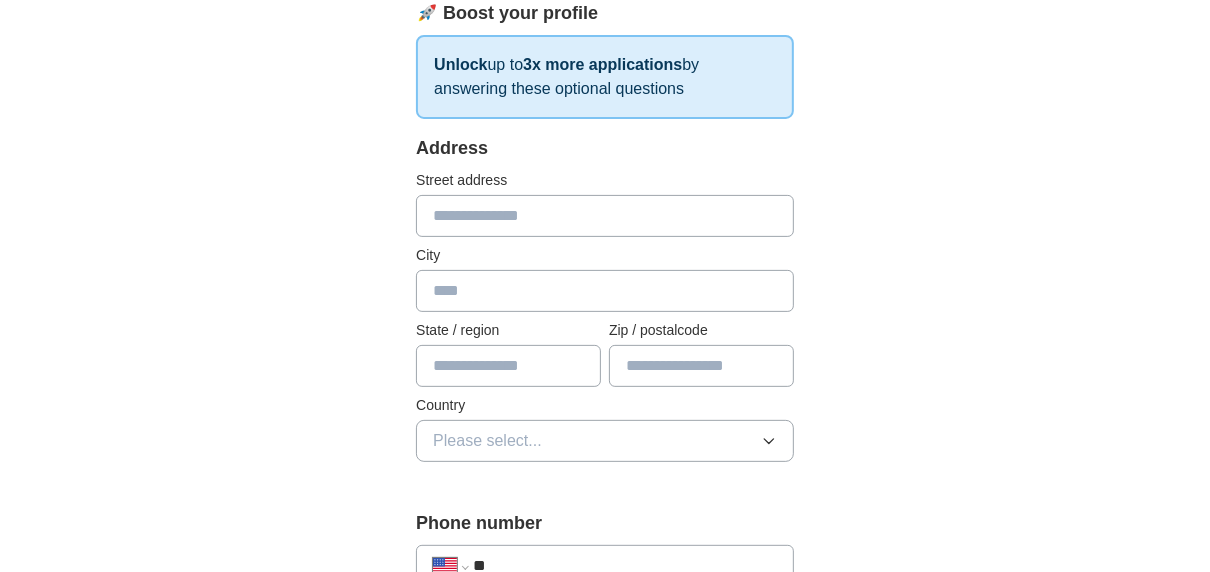 type on "**********" 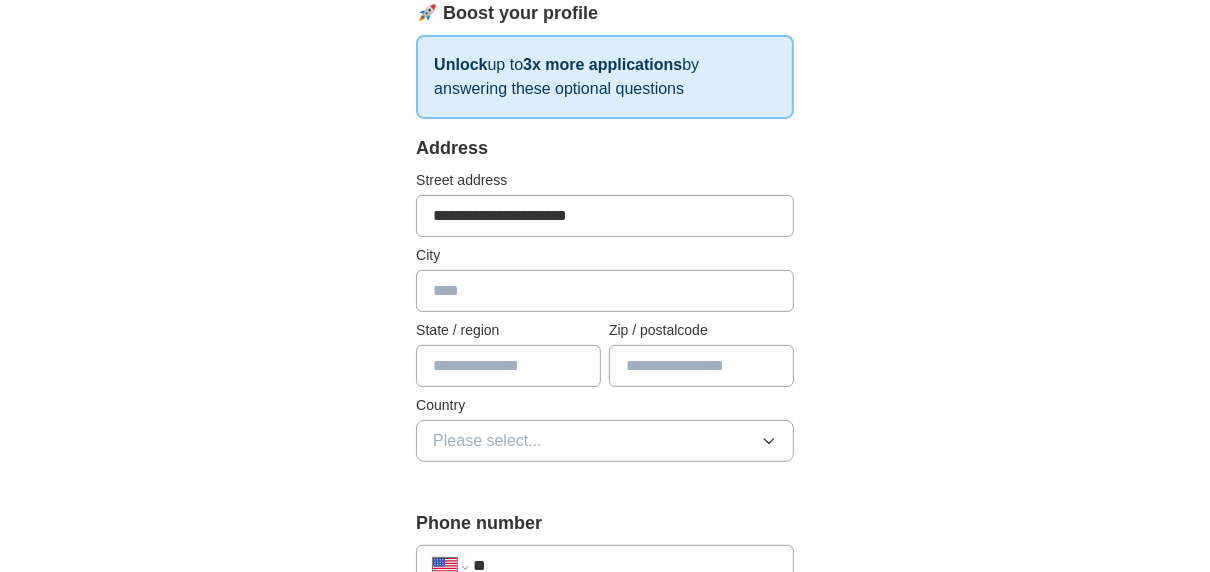type on "******" 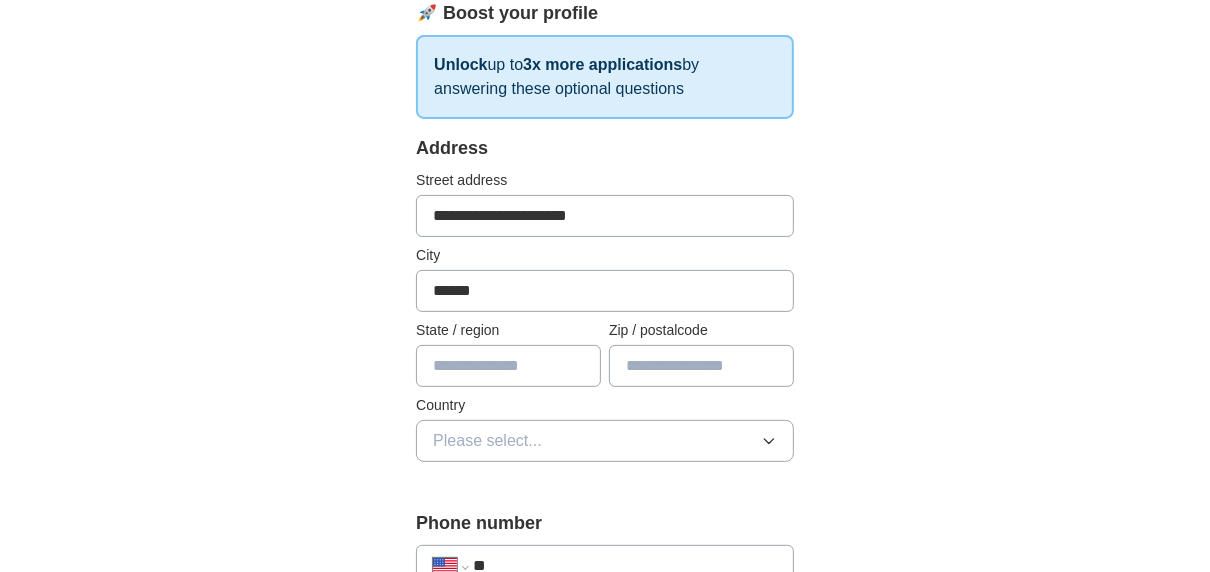 type on "*****" 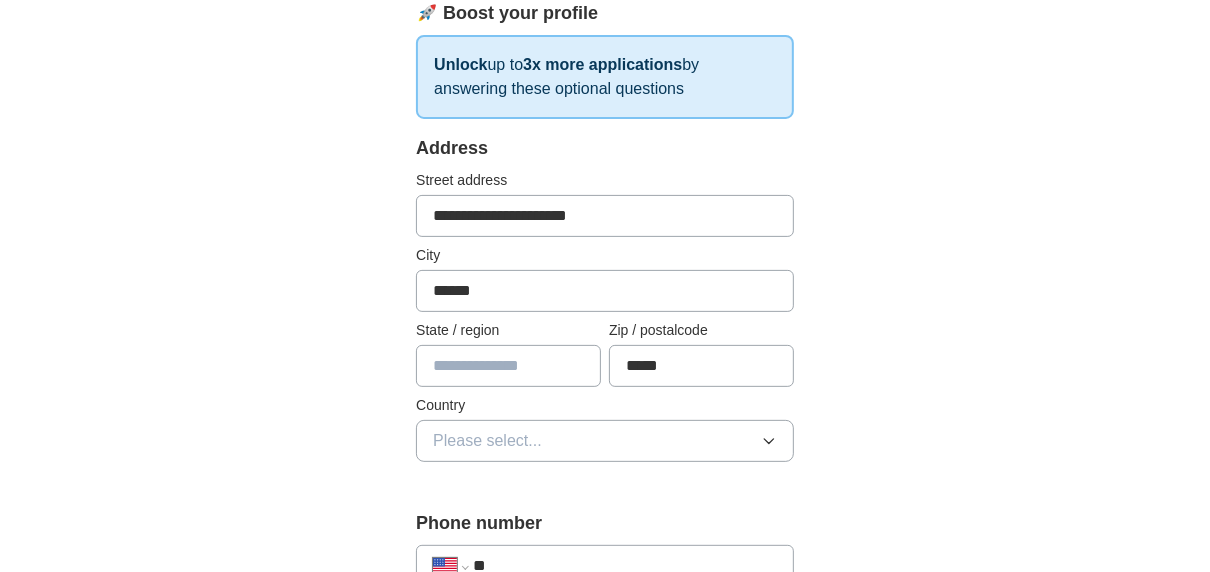 click at bounding box center (508, 366) 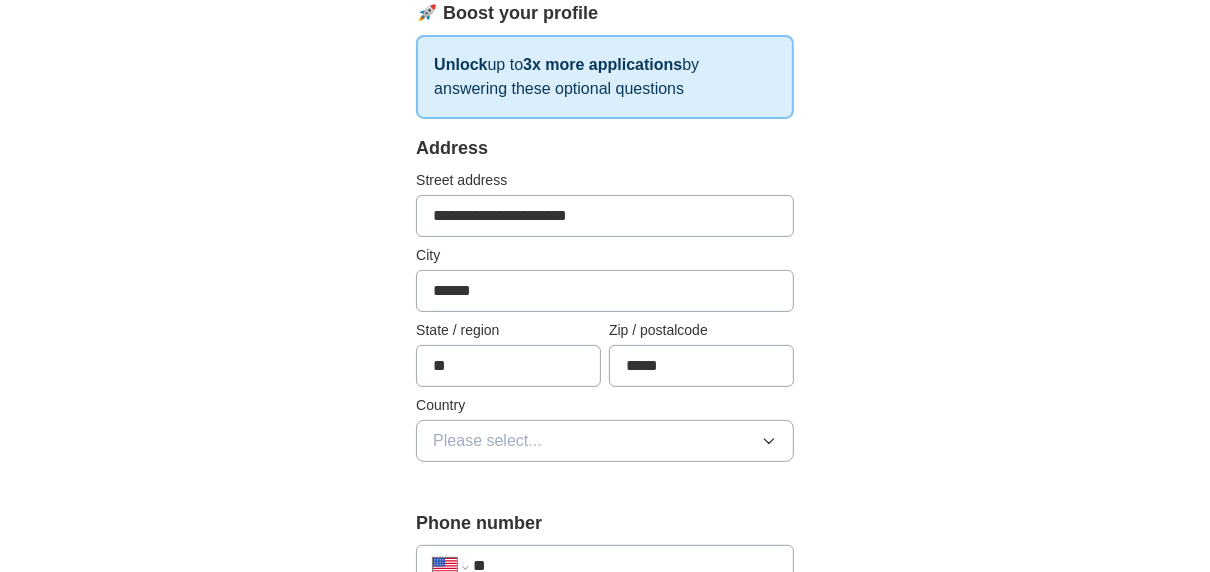 type on "**" 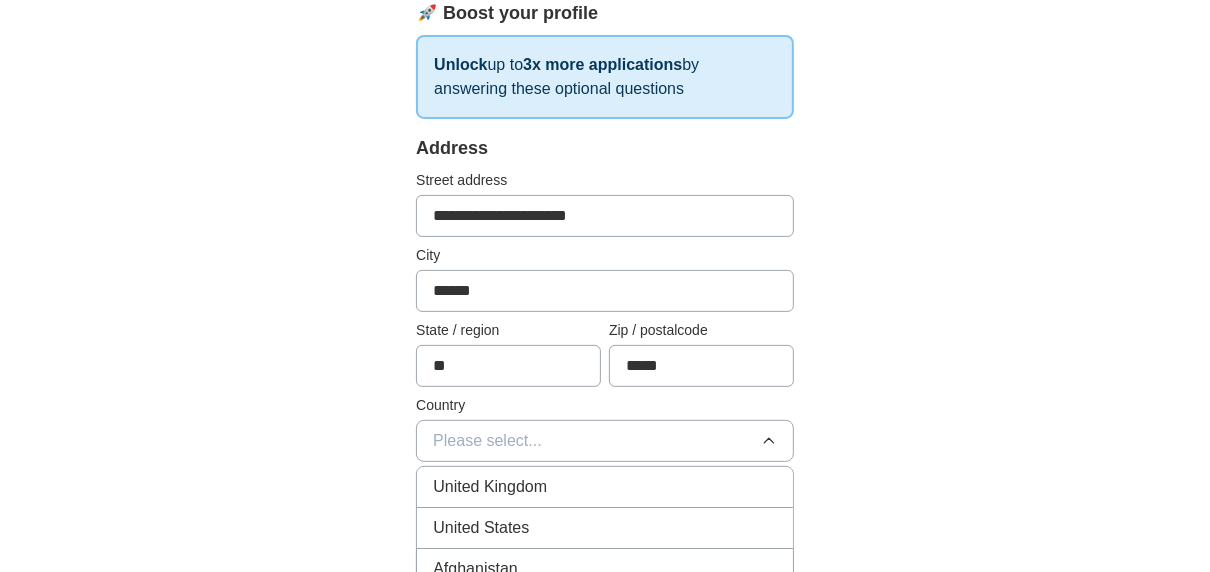 click on "United States" at bounding box center [481, 528] 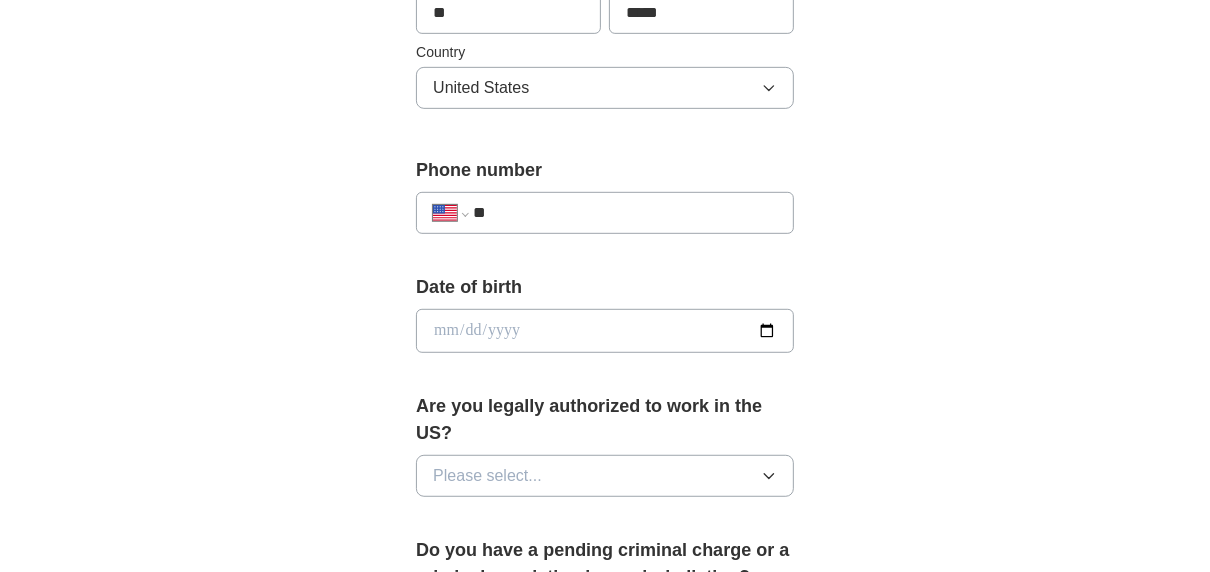 scroll, scrollTop: 678, scrollLeft: 0, axis: vertical 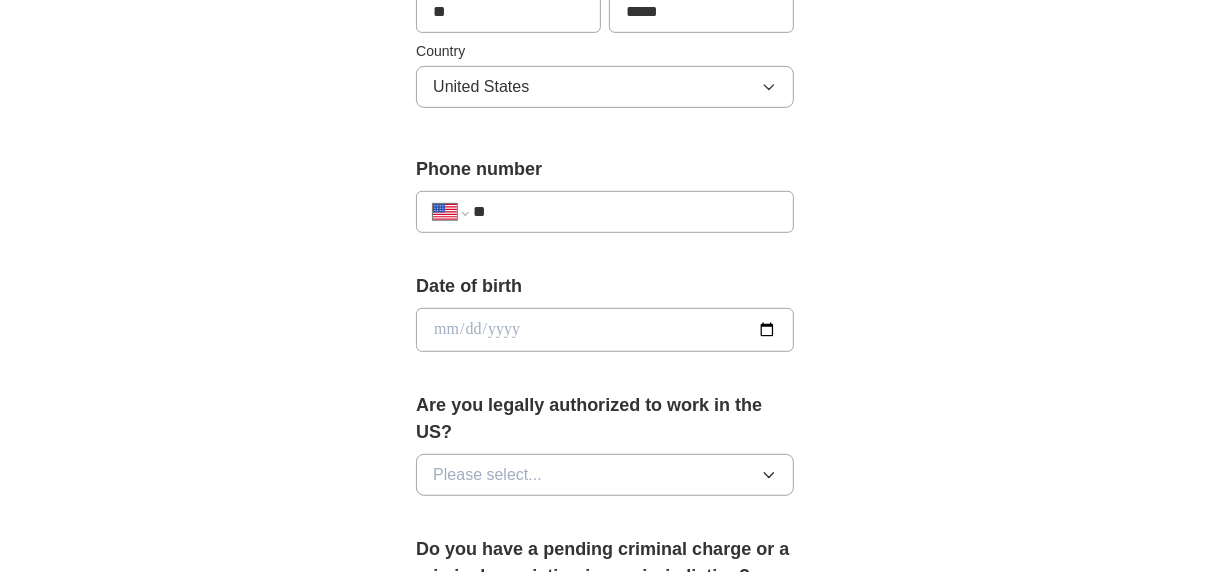 click on "**" at bounding box center (625, 212) 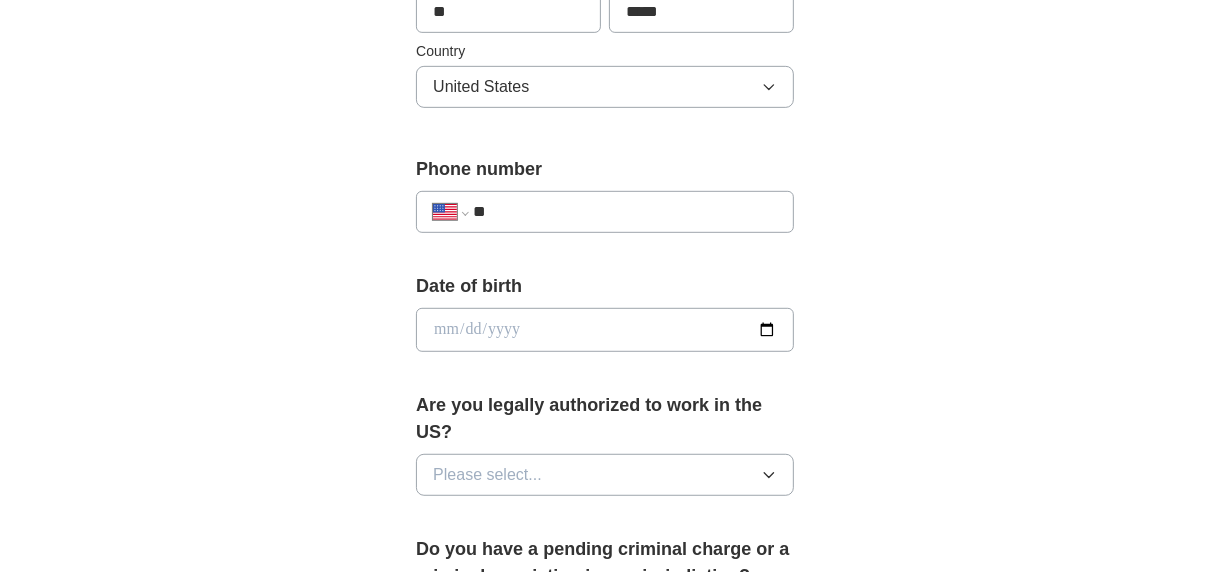 type on "**********" 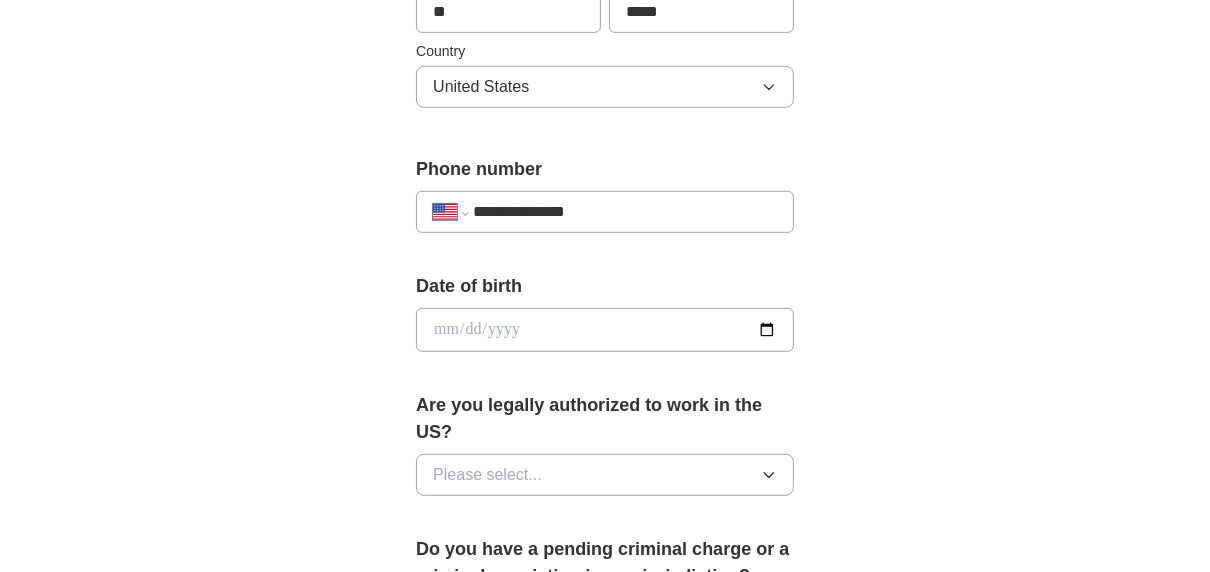 click at bounding box center (605, 330) 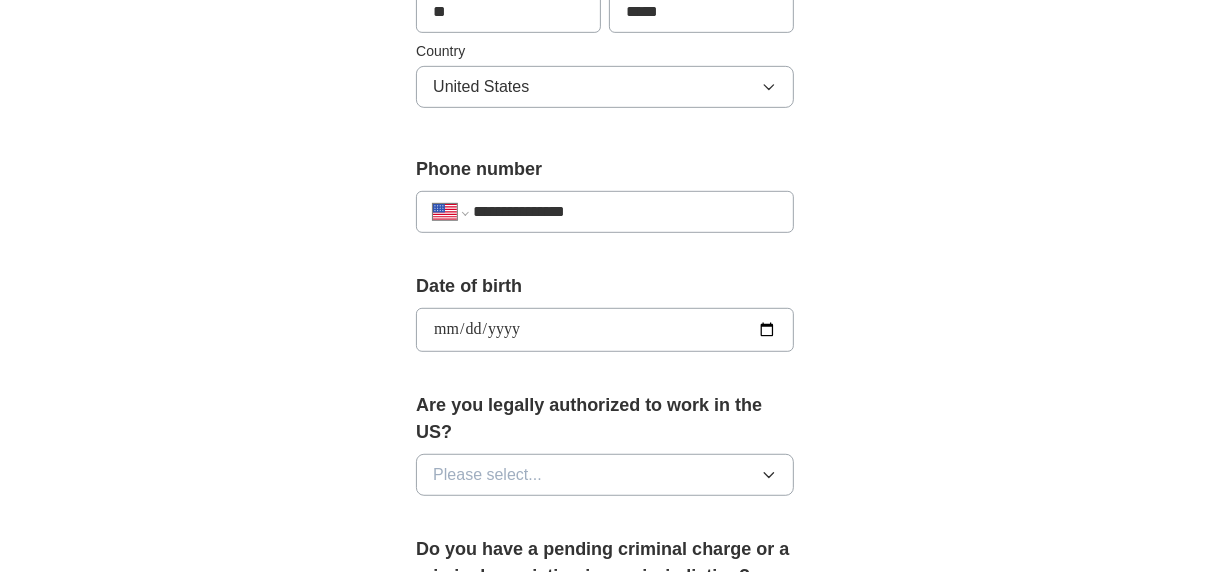 type on "**********" 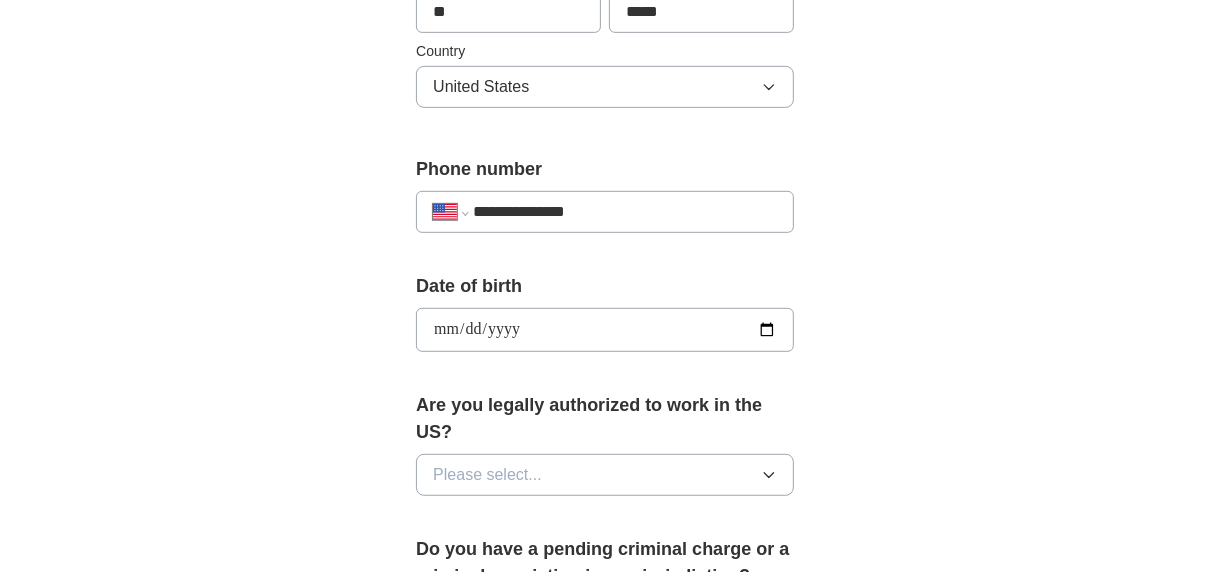 click on "Please select..." at bounding box center (487, 475) 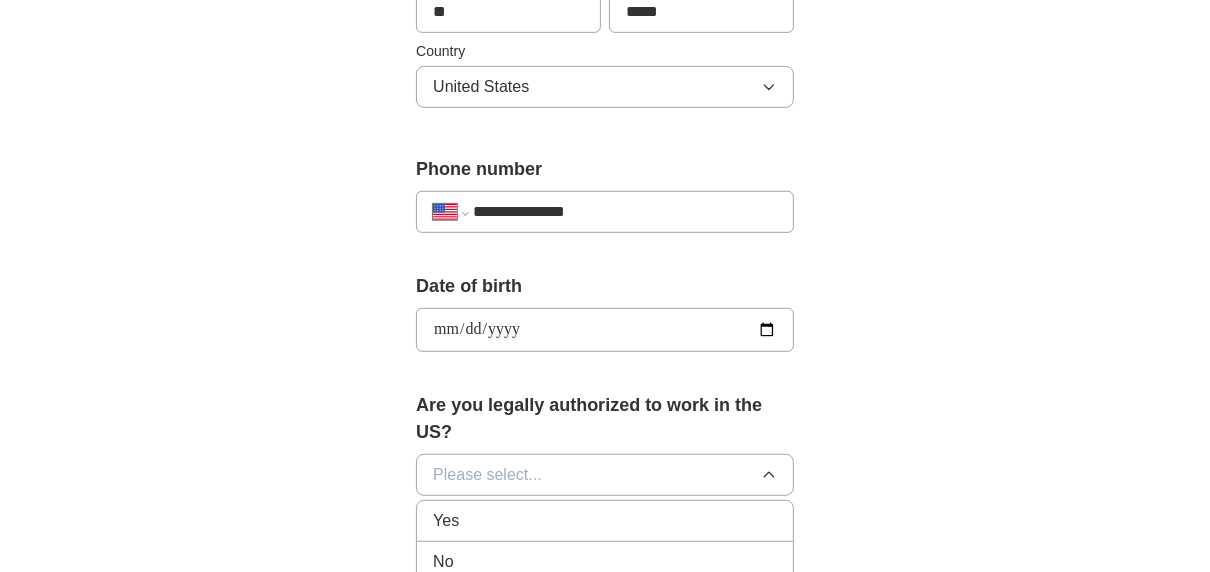 click on "Yes" at bounding box center (605, 521) 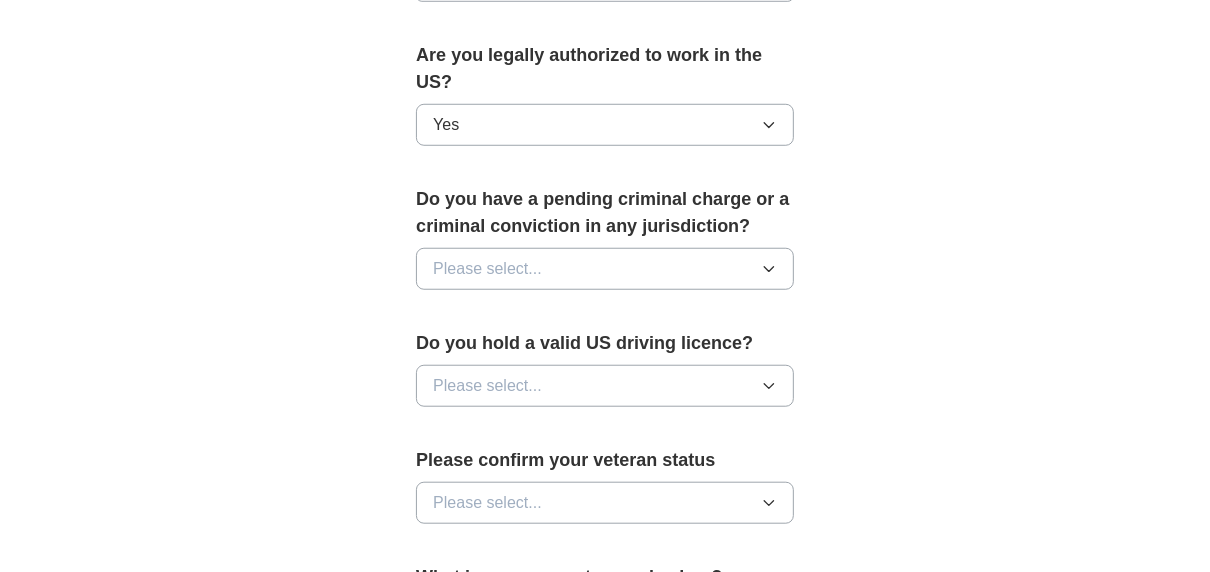 scroll, scrollTop: 1040, scrollLeft: 0, axis: vertical 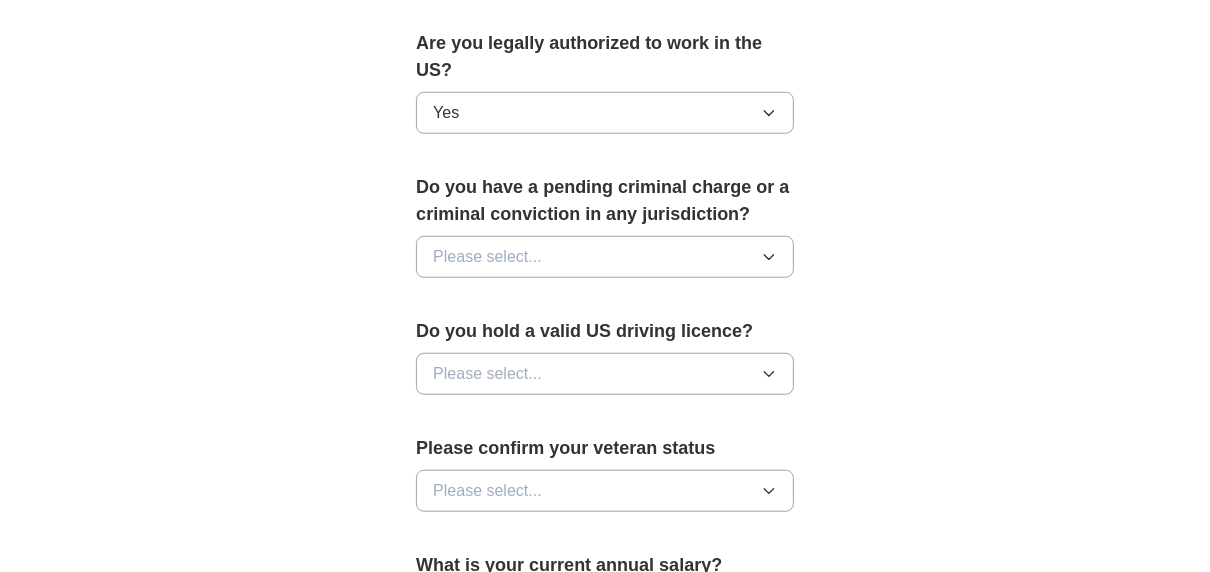 click on "Please select..." at bounding box center (605, 257) 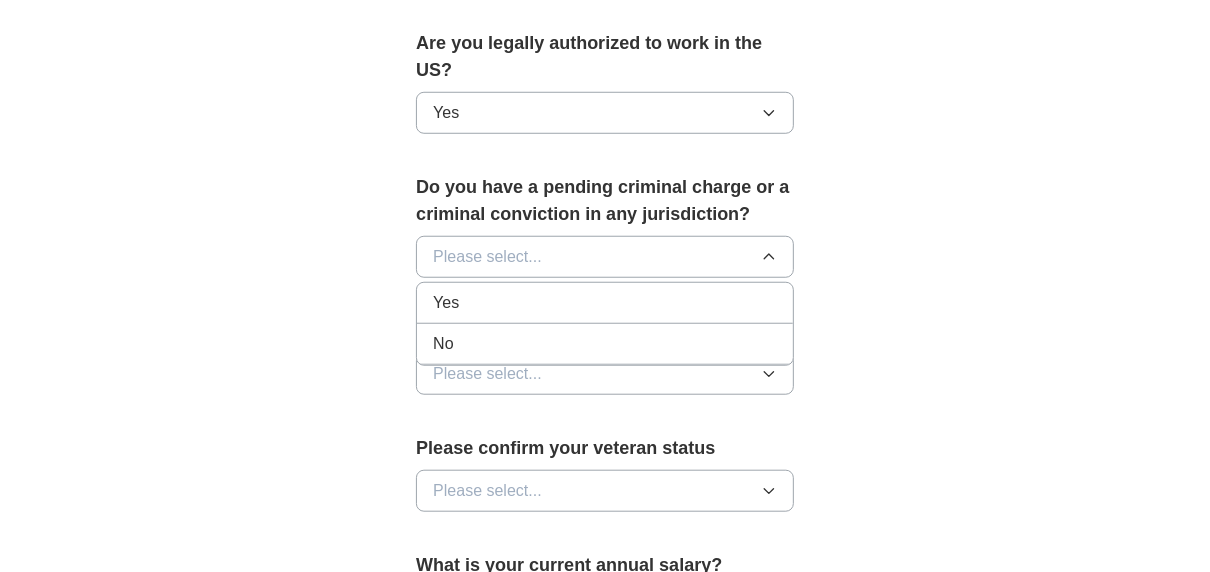 click on "No" at bounding box center (605, 344) 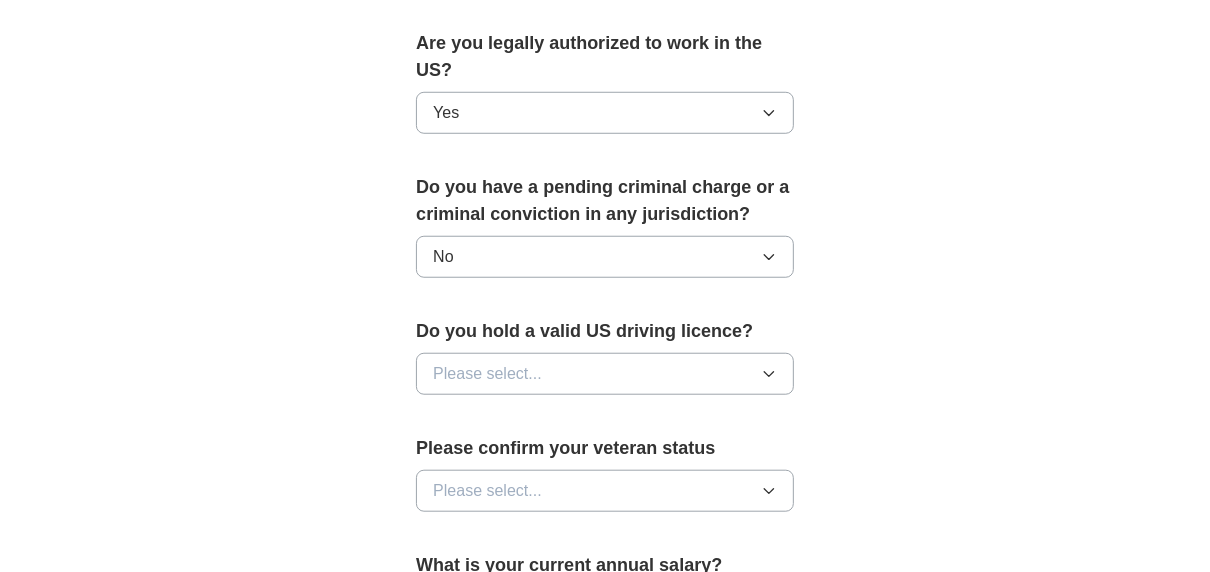 click on "Please select..." at bounding box center (605, 374) 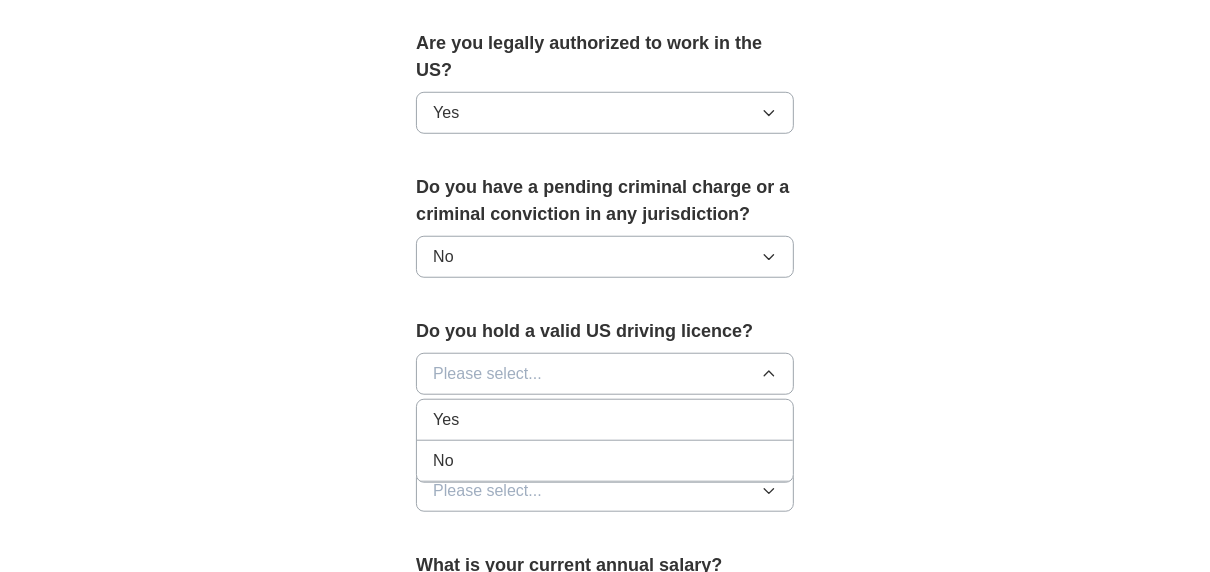 click on "Yes" at bounding box center [605, 420] 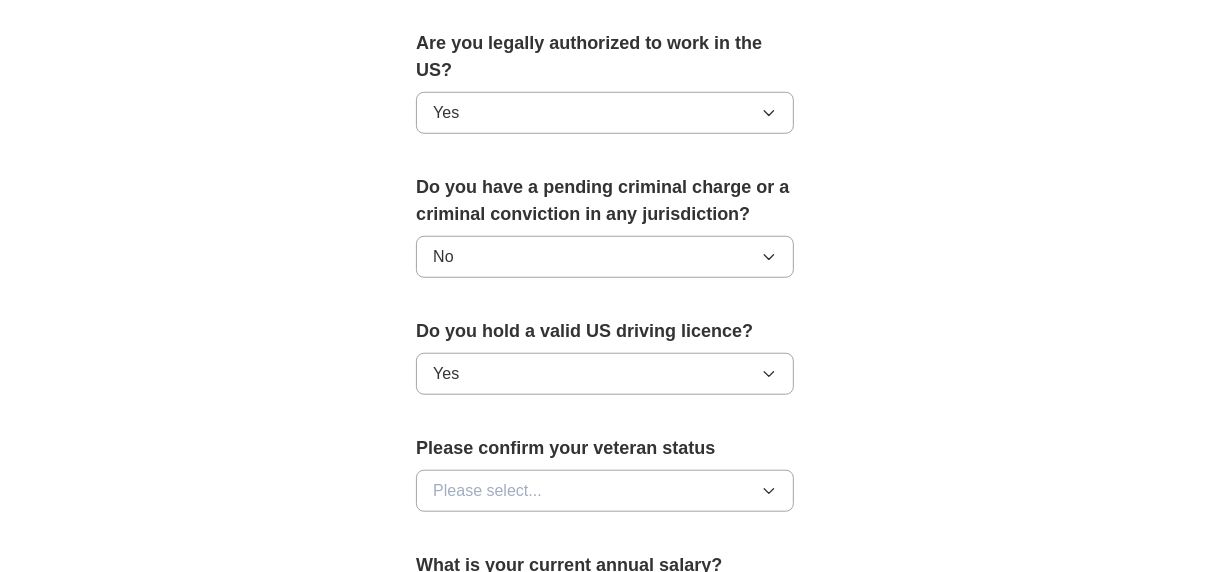 click on "Please select..." at bounding box center (605, 491) 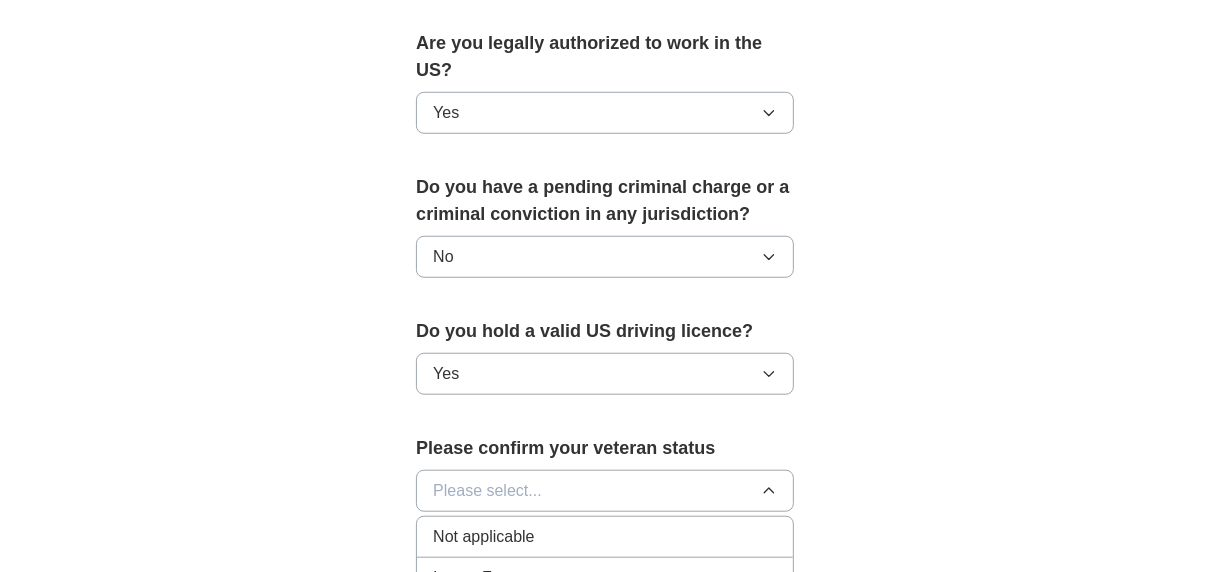 click on "Not applicable" at bounding box center (483, 537) 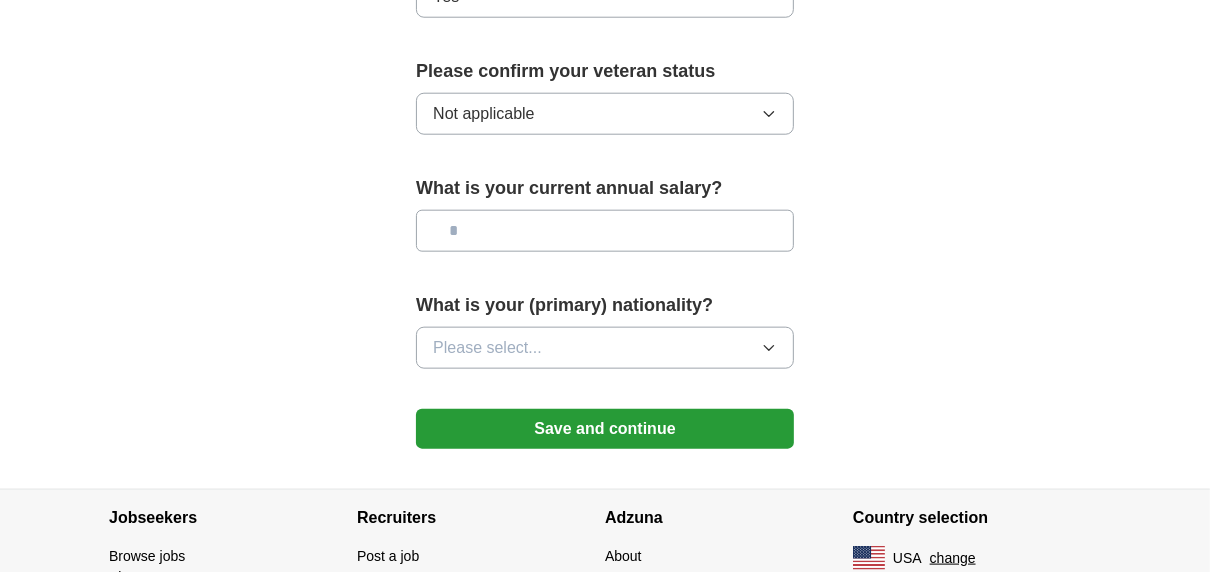 scroll, scrollTop: 1417, scrollLeft: 0, axis: vertical 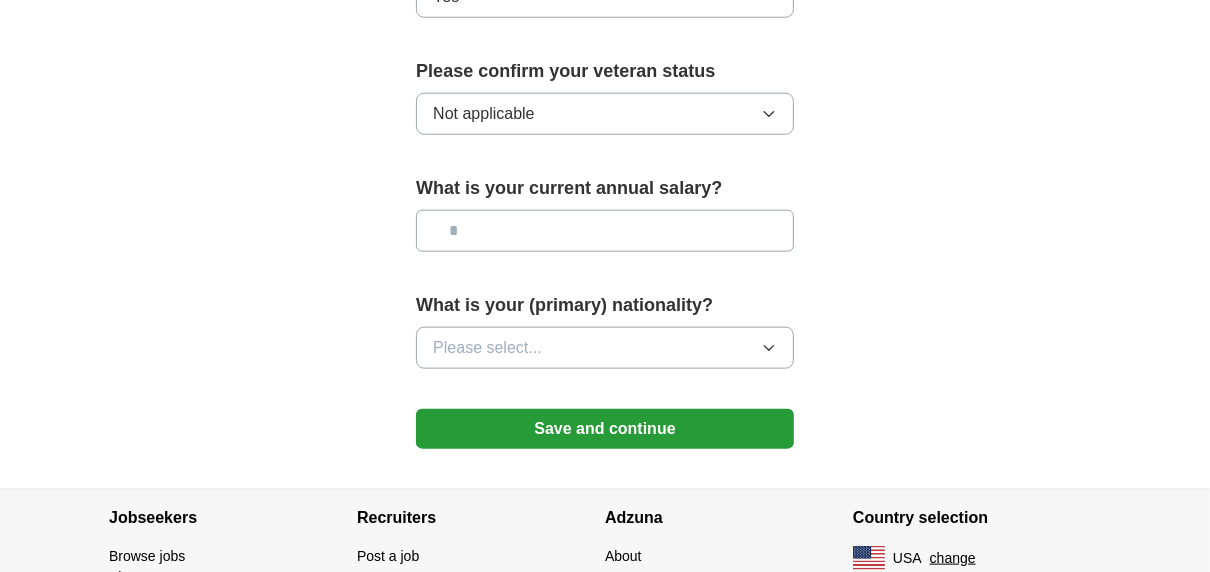 click on "Please select..." at bounding box center [487, 348] 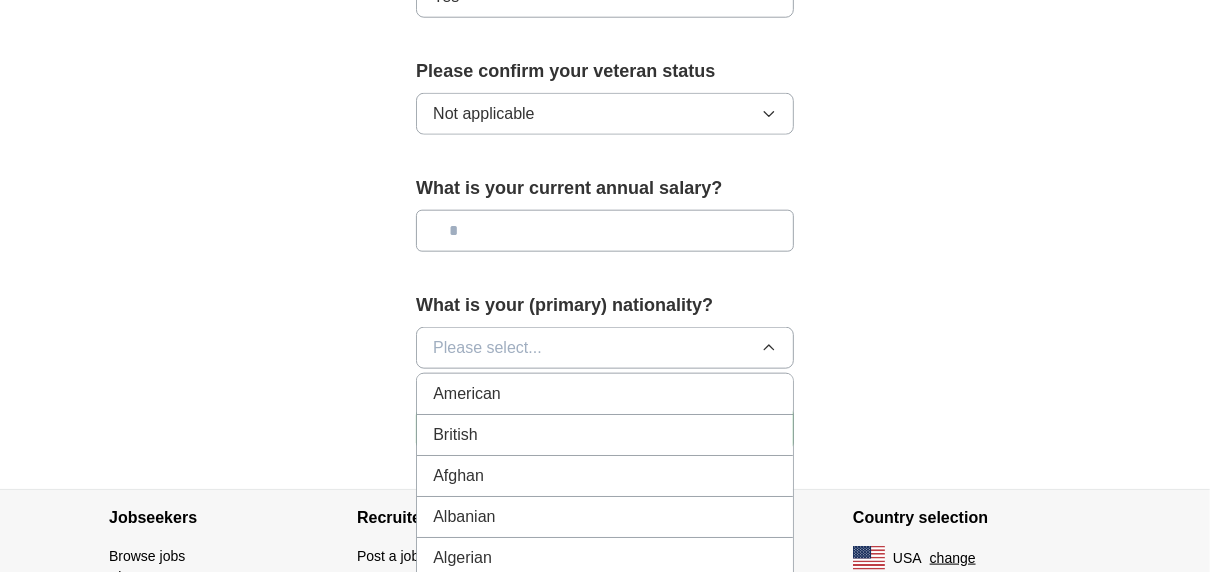 type 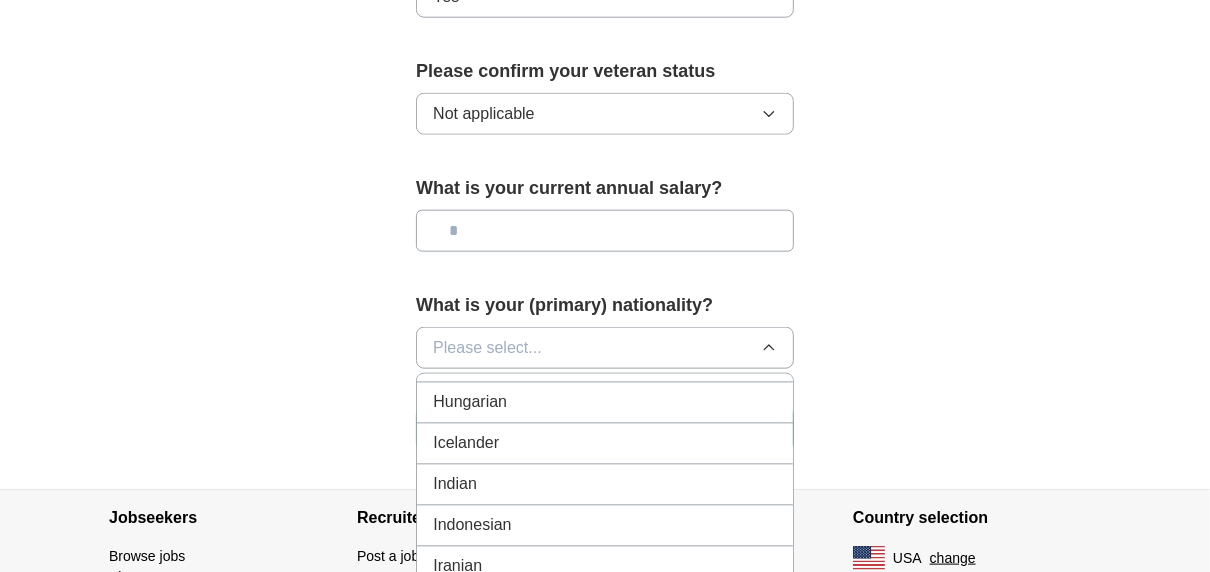scroll, scrollTop: 3204, scrollLeft: 0, axis: vertical 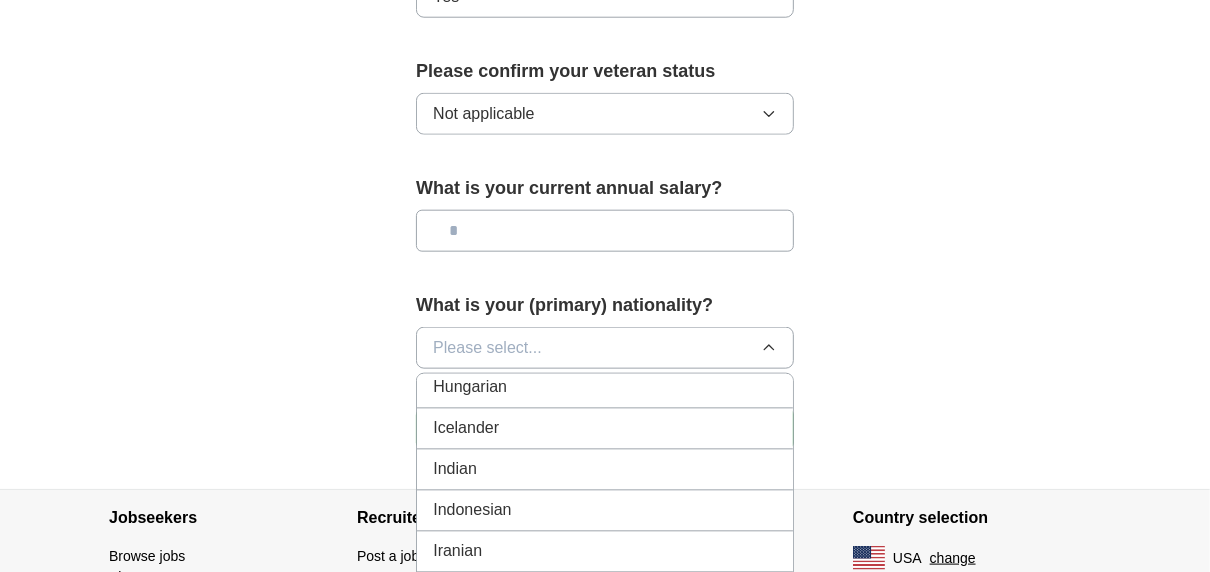 click on "Indian" at bounding box center [605, 470] 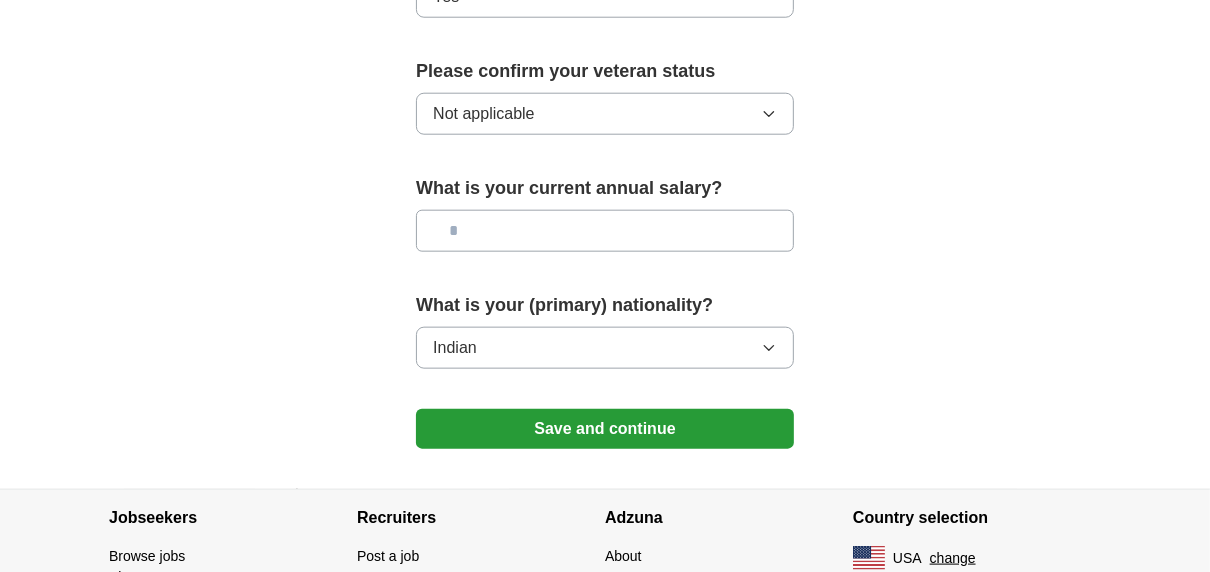 click on "Save and continue" at bounding box center (605, 429) 